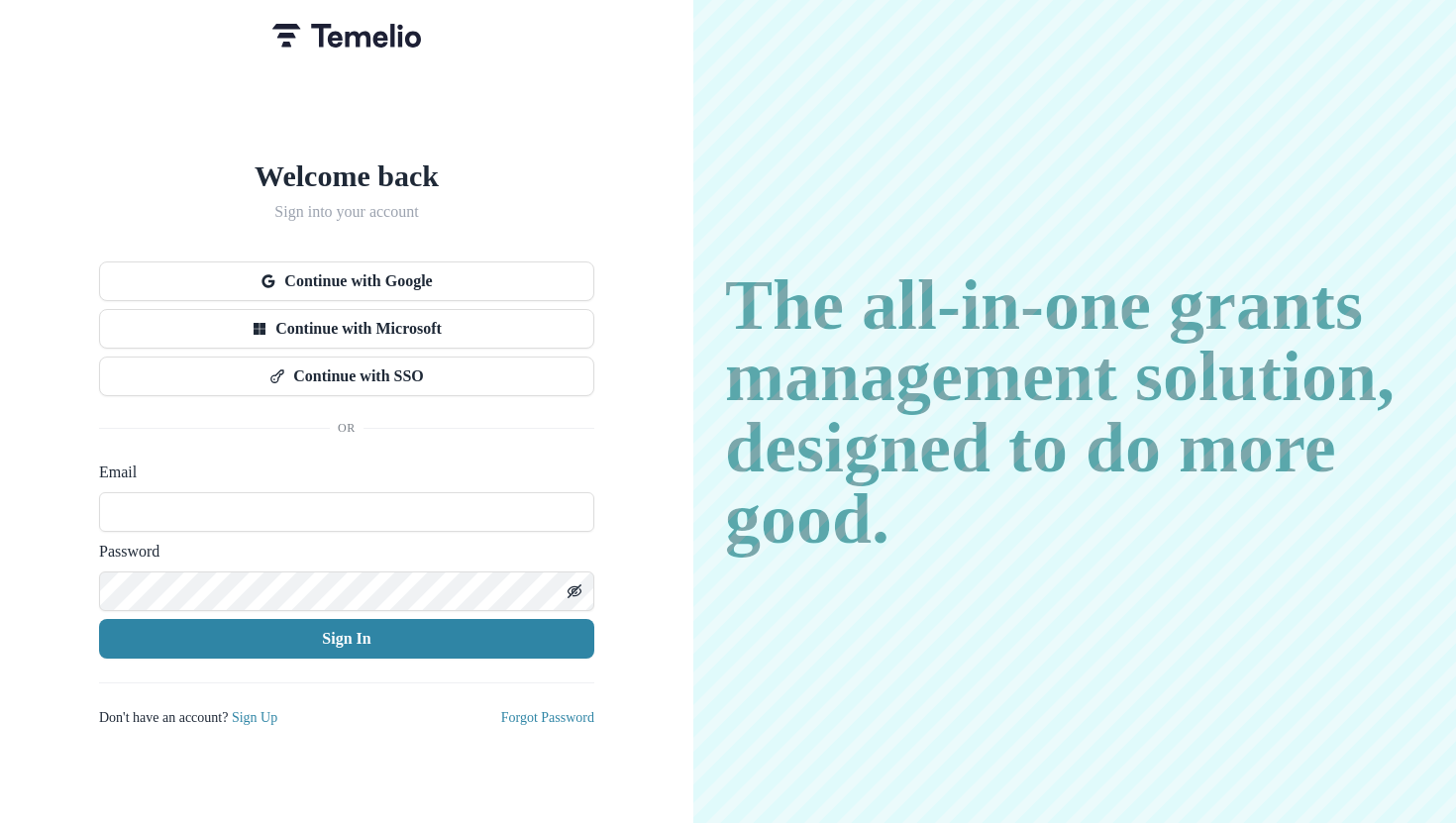 scroll, scrollTop: 0, scrollLeft: 0, axis: both 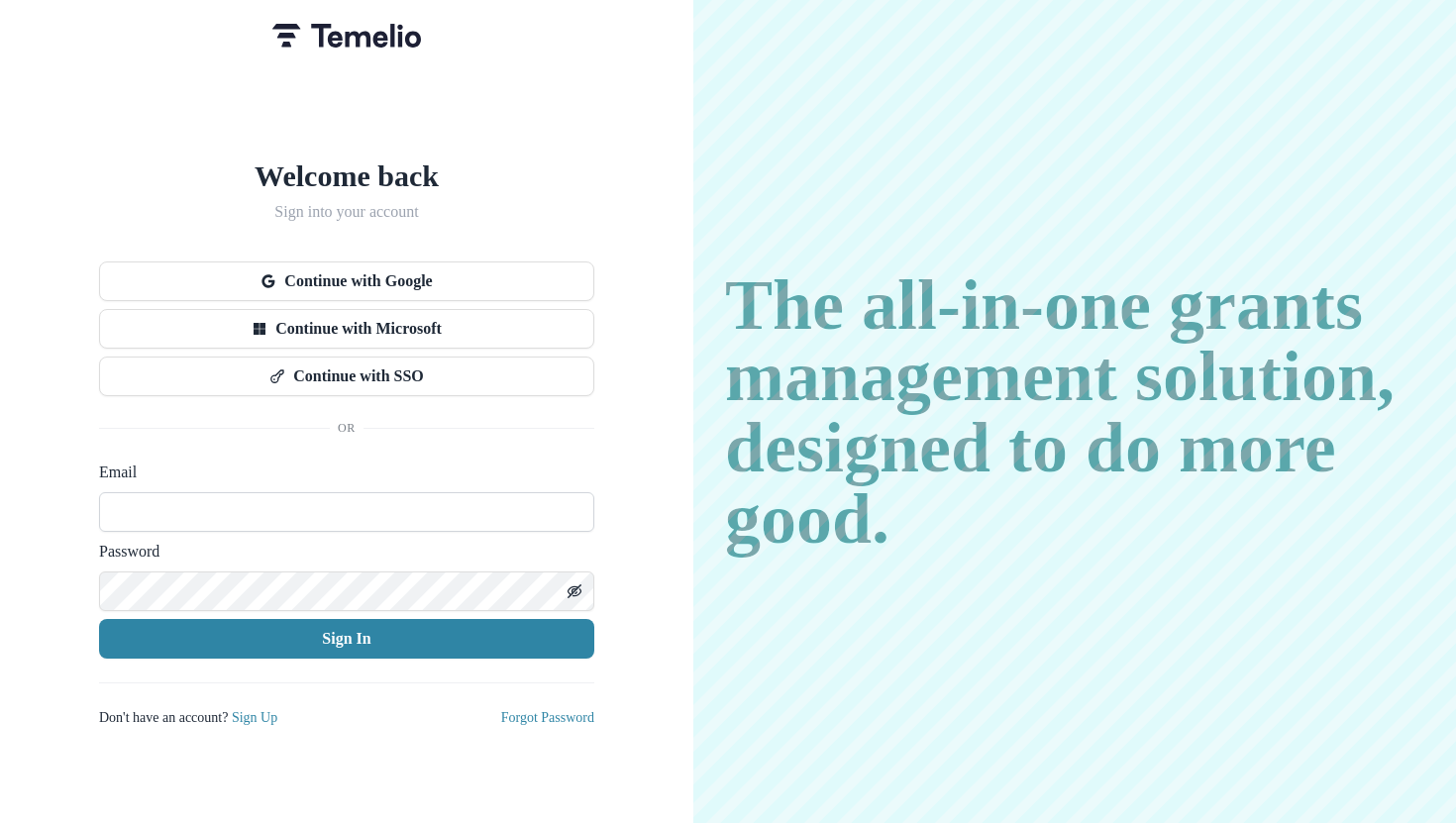 click at bounding box center (347, 512) 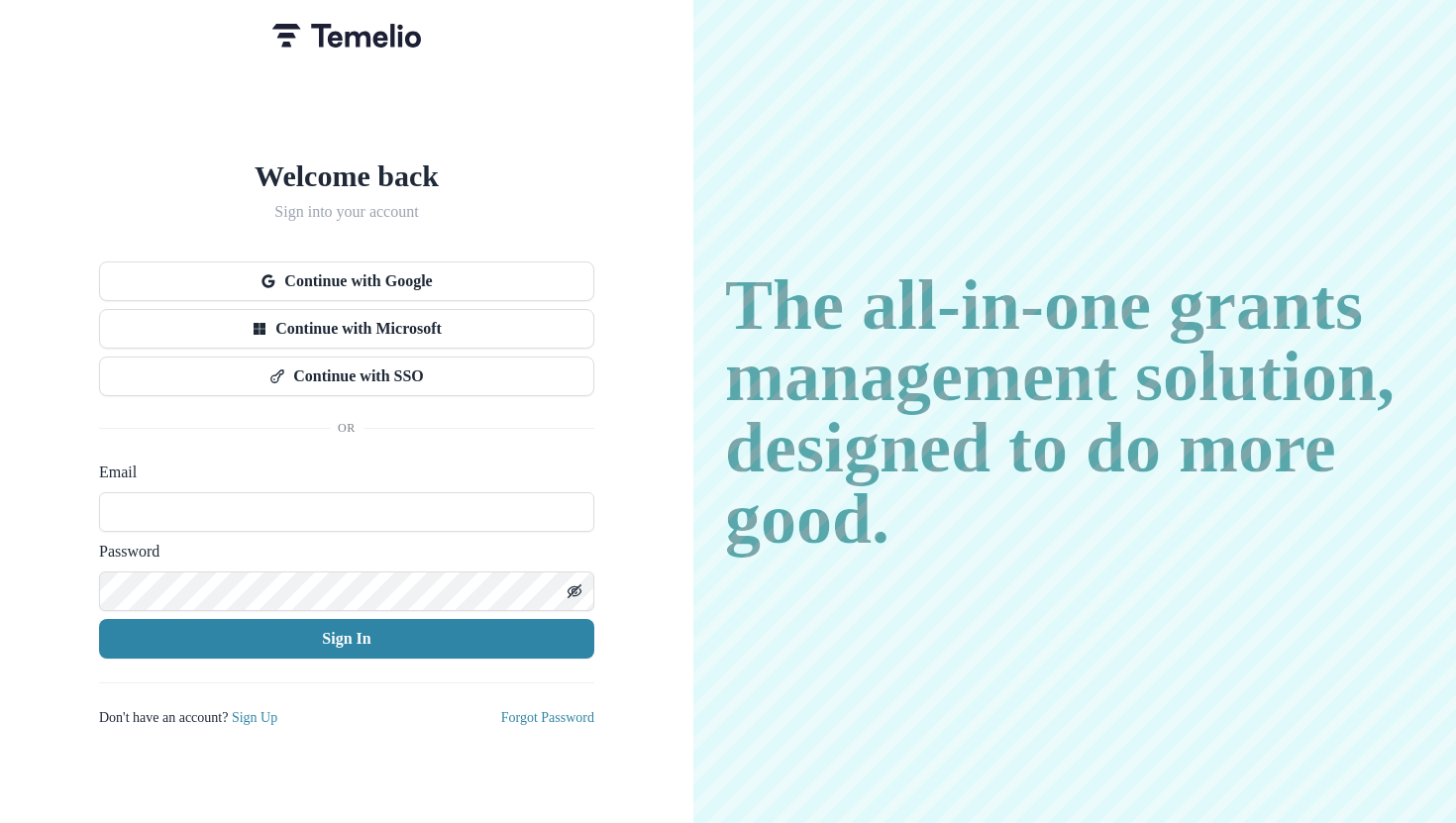 type on "**********" 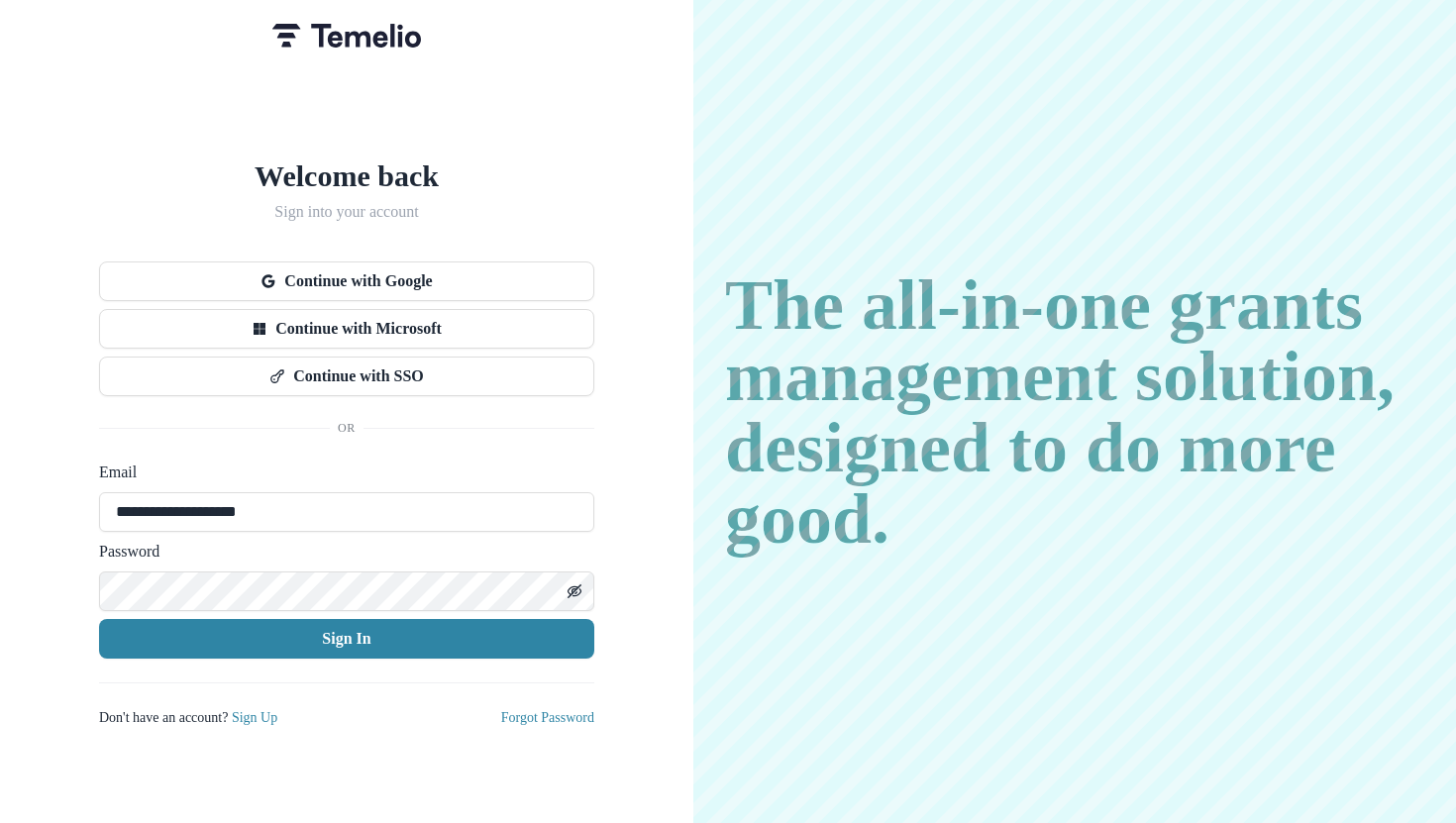 click on "Sign In" at bounding box center [347, 639] 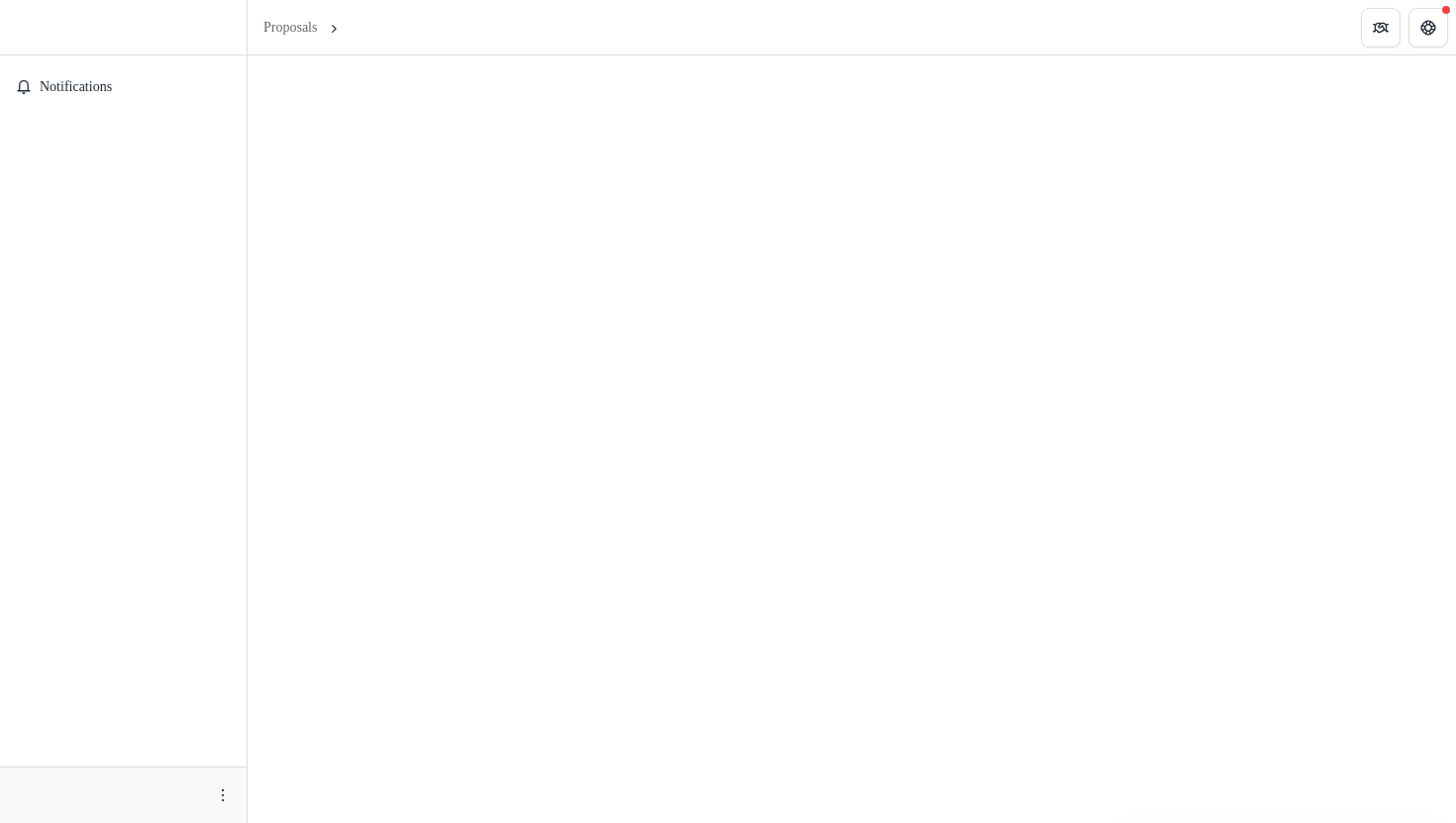 scroll, scrollTop: 0, scrollLeft: 0, axis: both 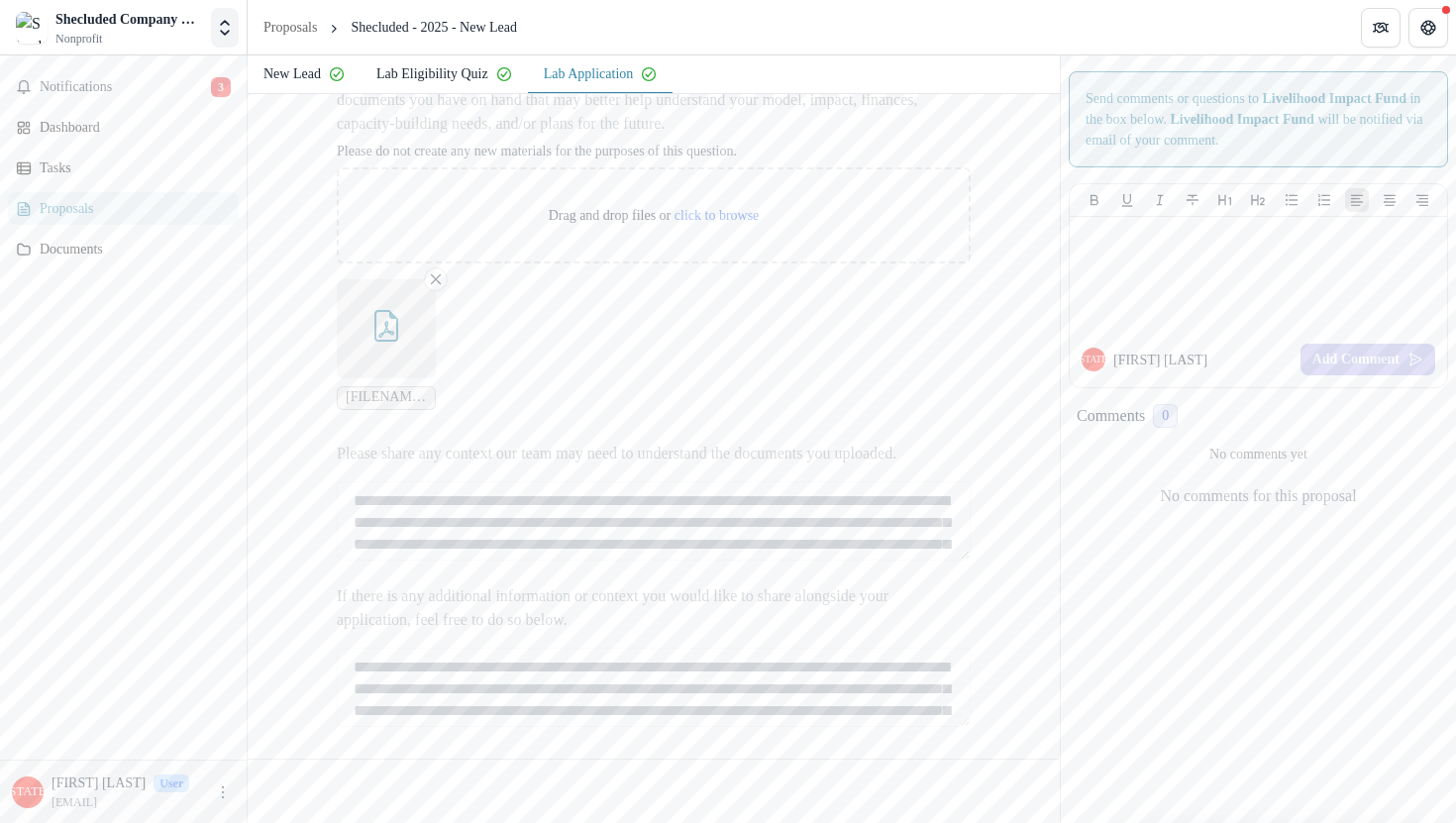 click at bounding box center [225, 28] 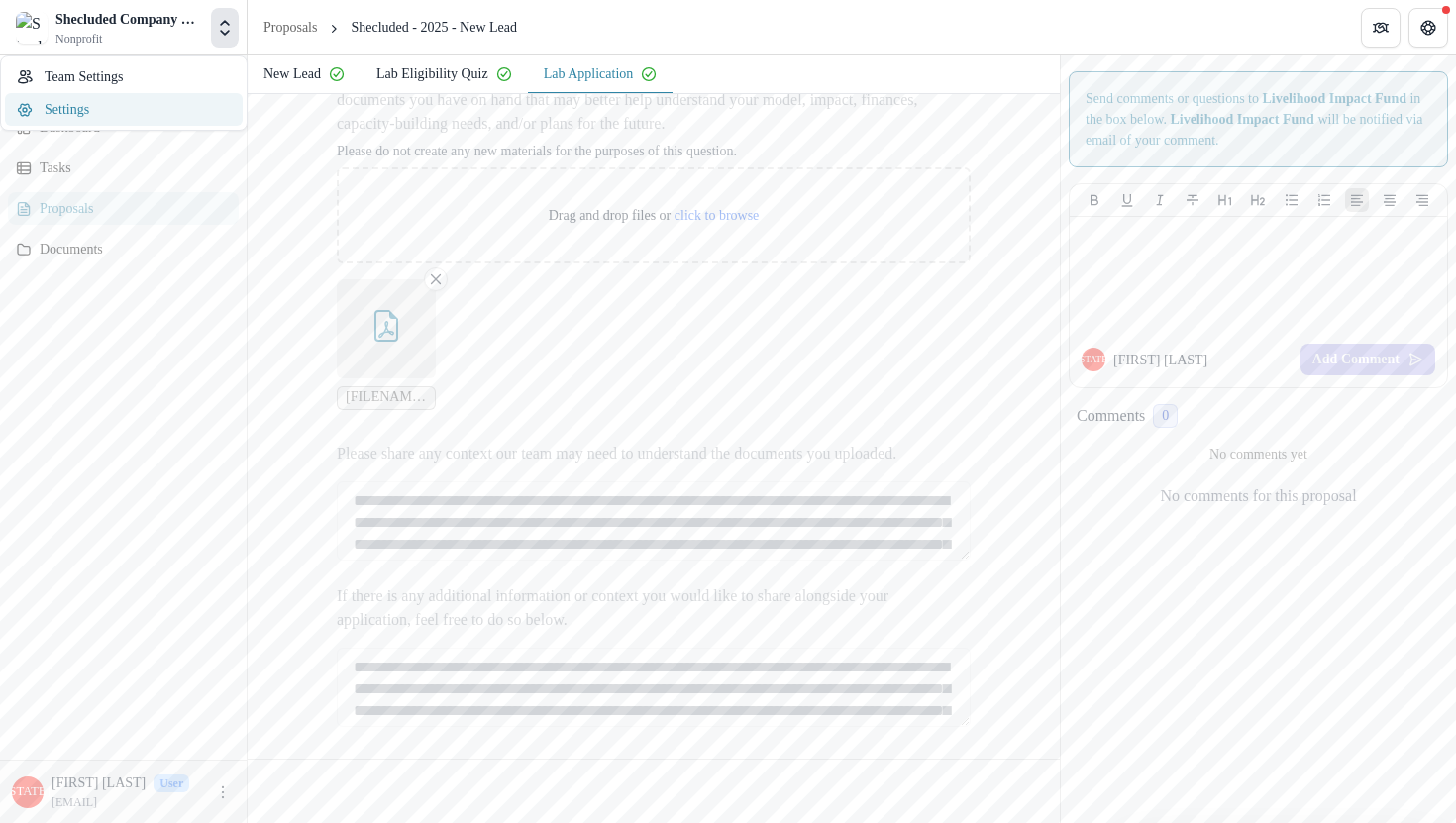 click on "Settings" at bounding box center (124, 109) 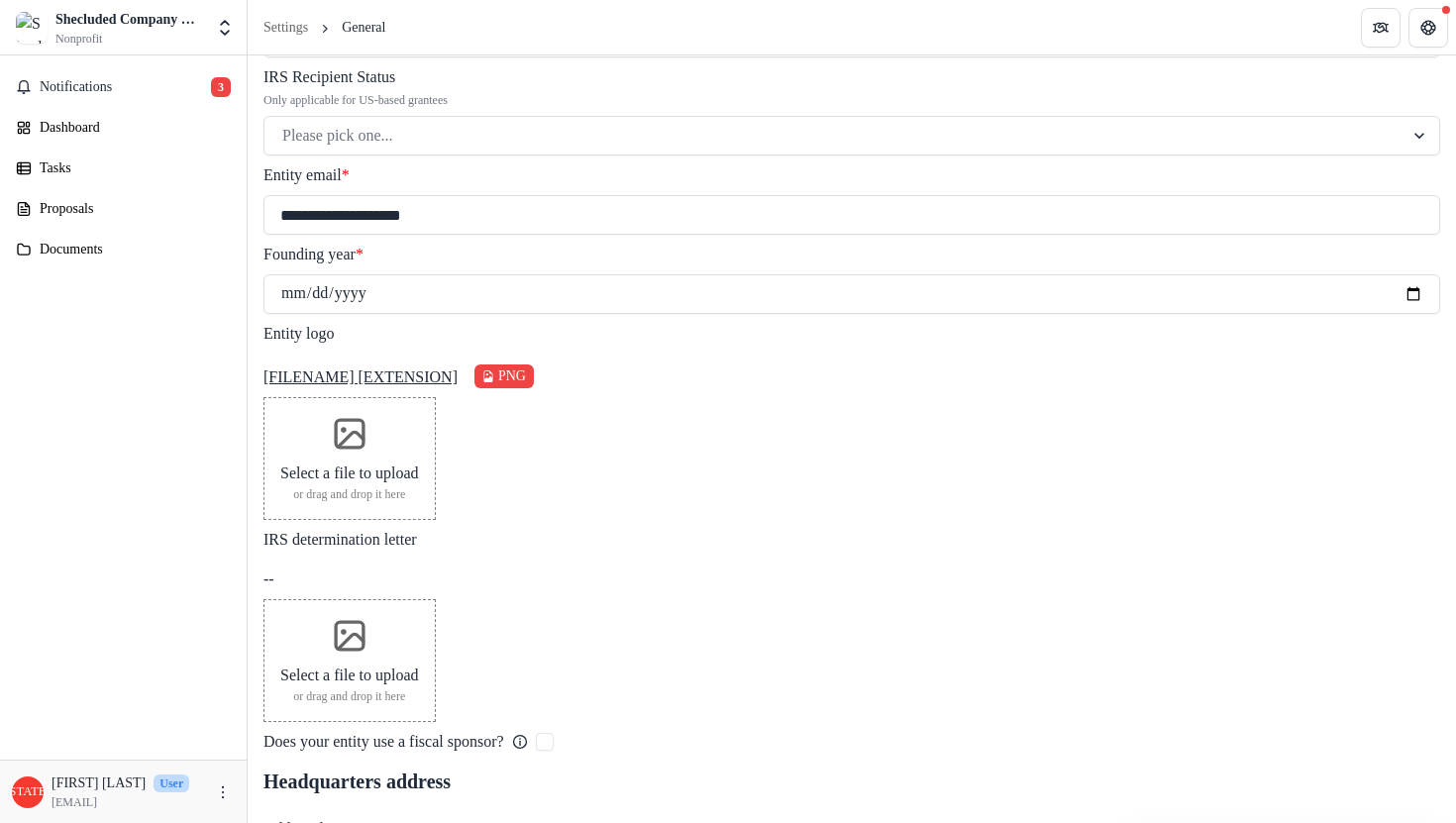scroll, scrollTop: 912, scrollLeft: 0, axis: vertical 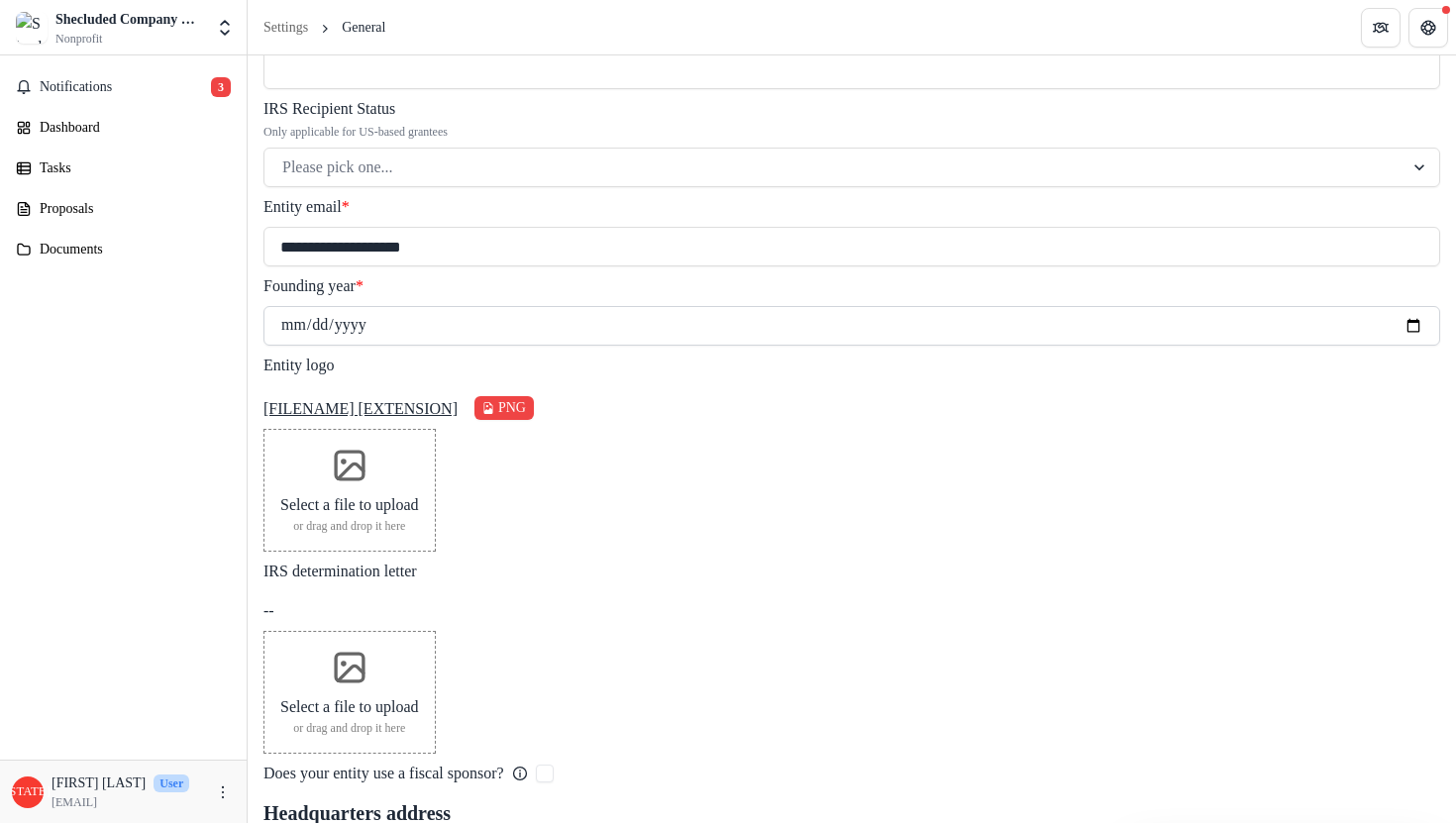 click on "Founding year *" at bounding box center (852, 326) 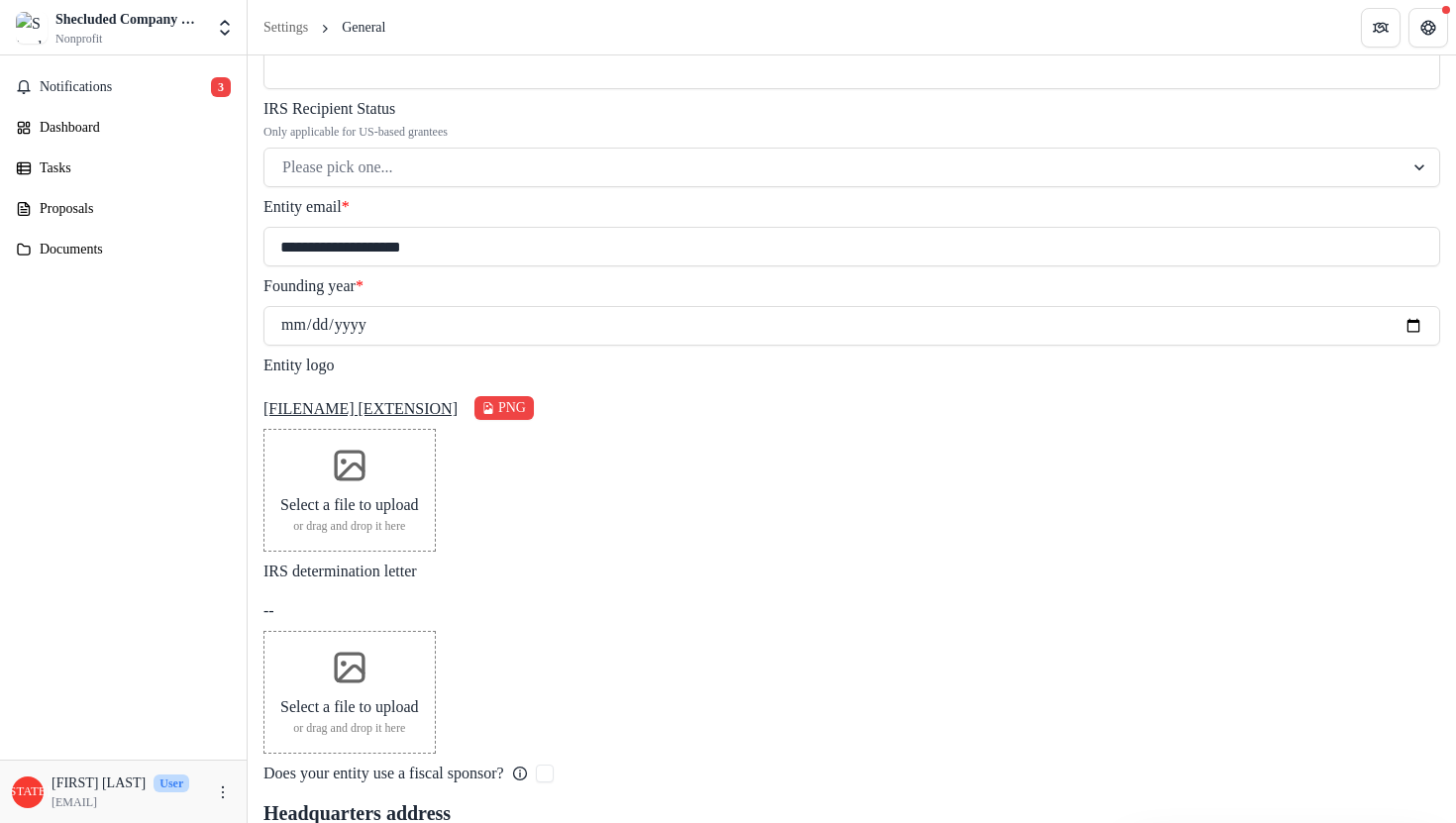 type on "**********" 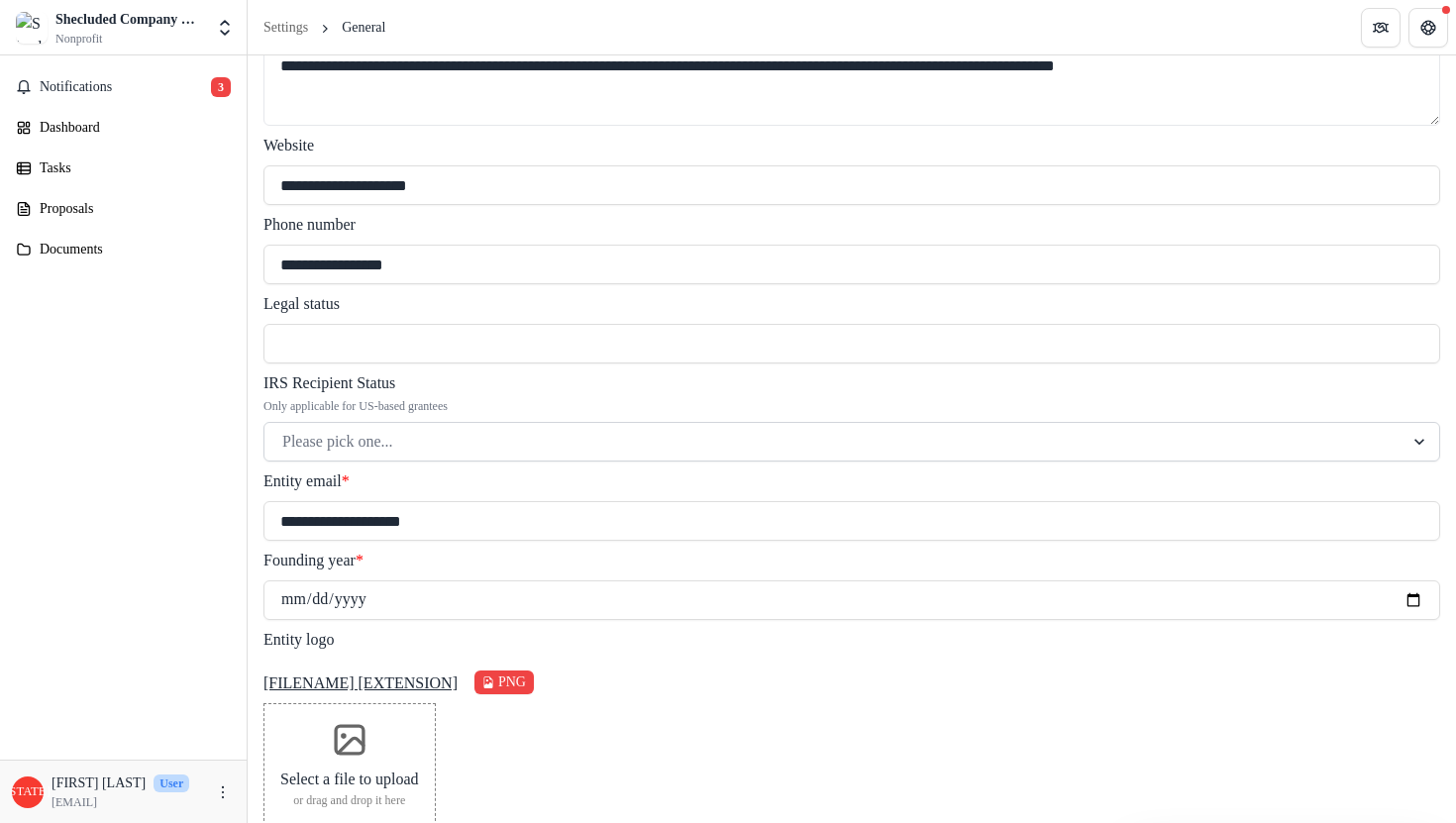 scroll, scrollTop: 633, scrollLeft: 0, axis: vertical 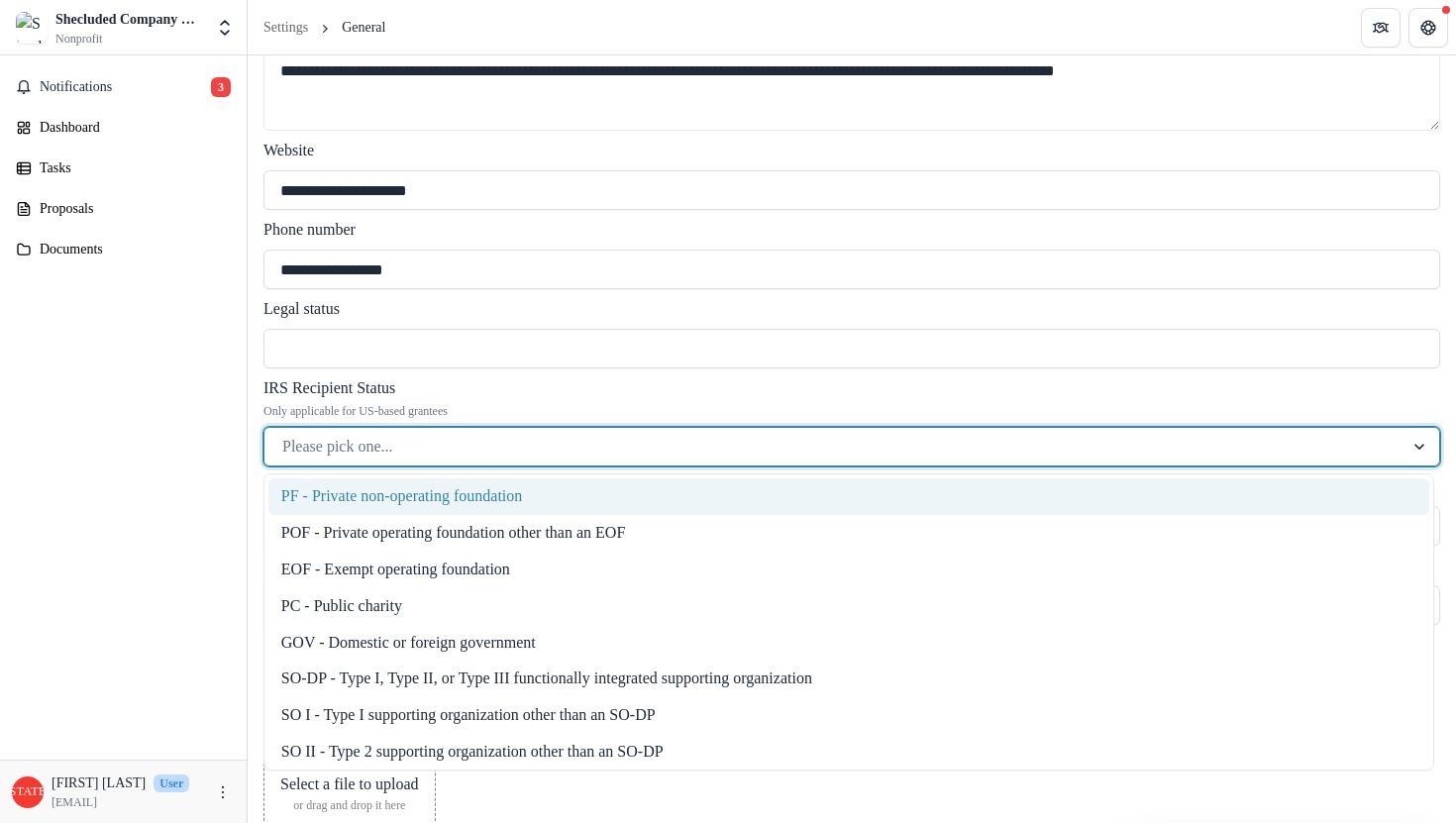 click at bounding box center [834, 447] 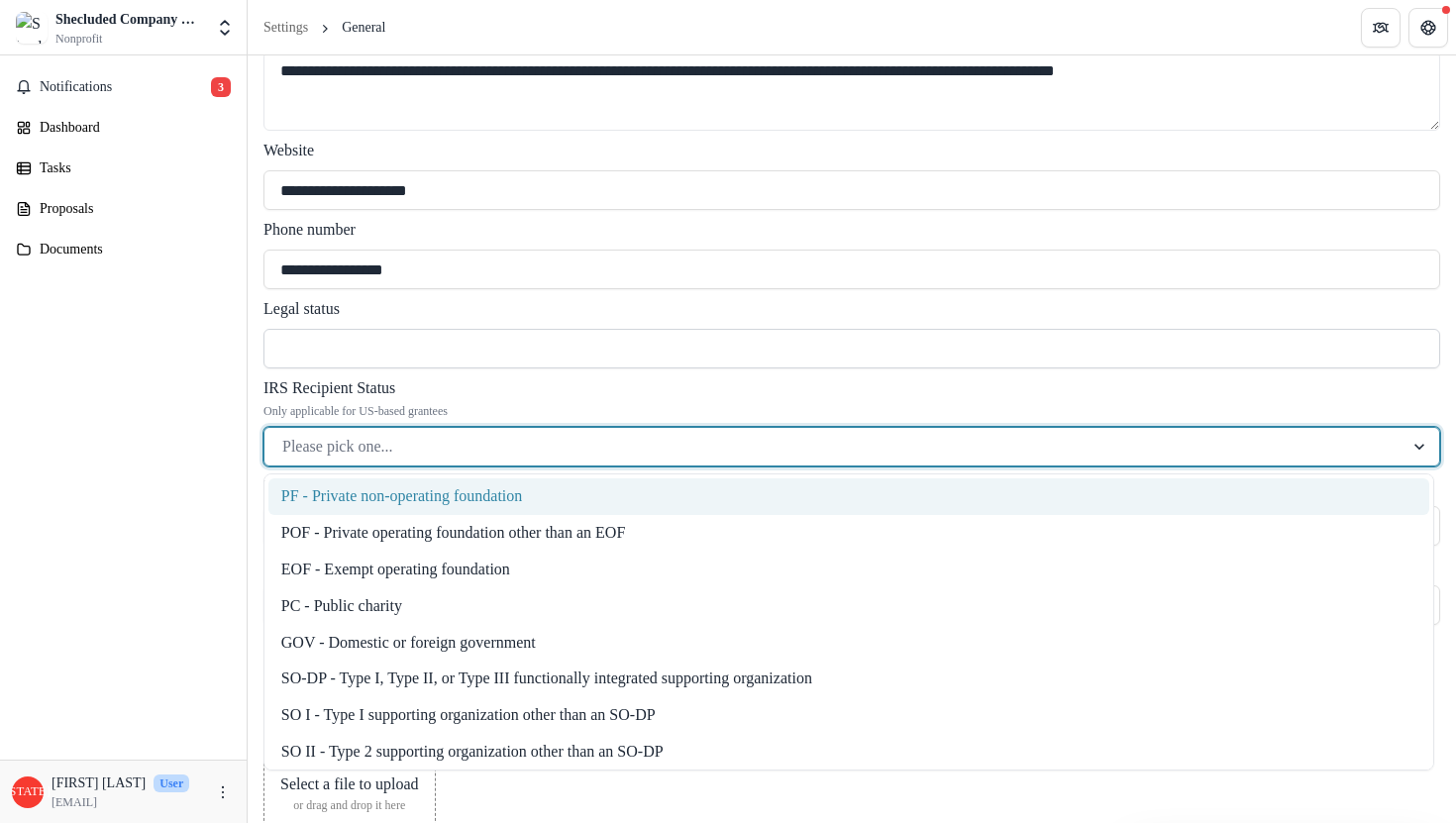 click on "Legal status" at bounding box center (852, 349) 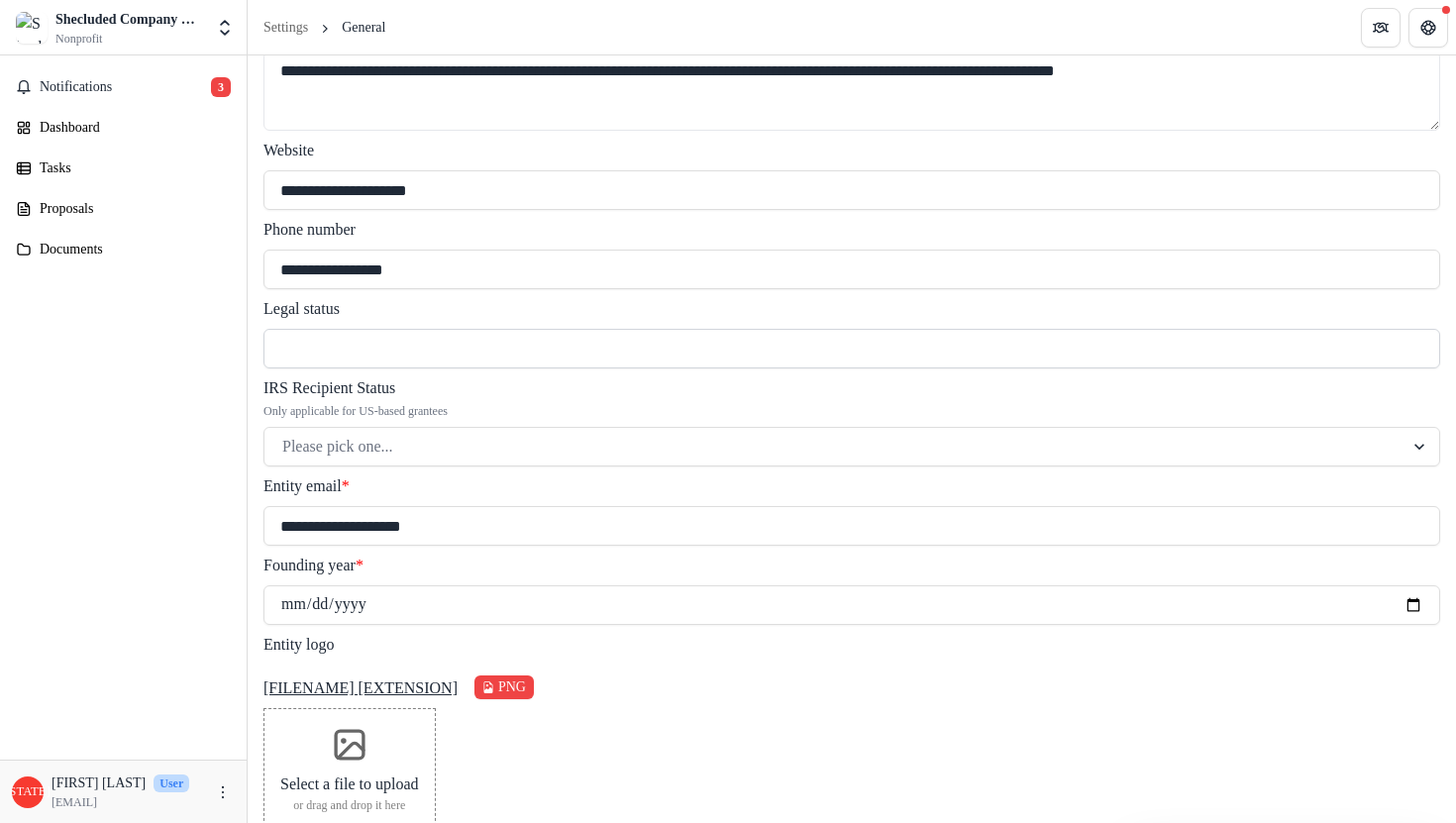 click on "Legal status" at bounding box center [852, 349] 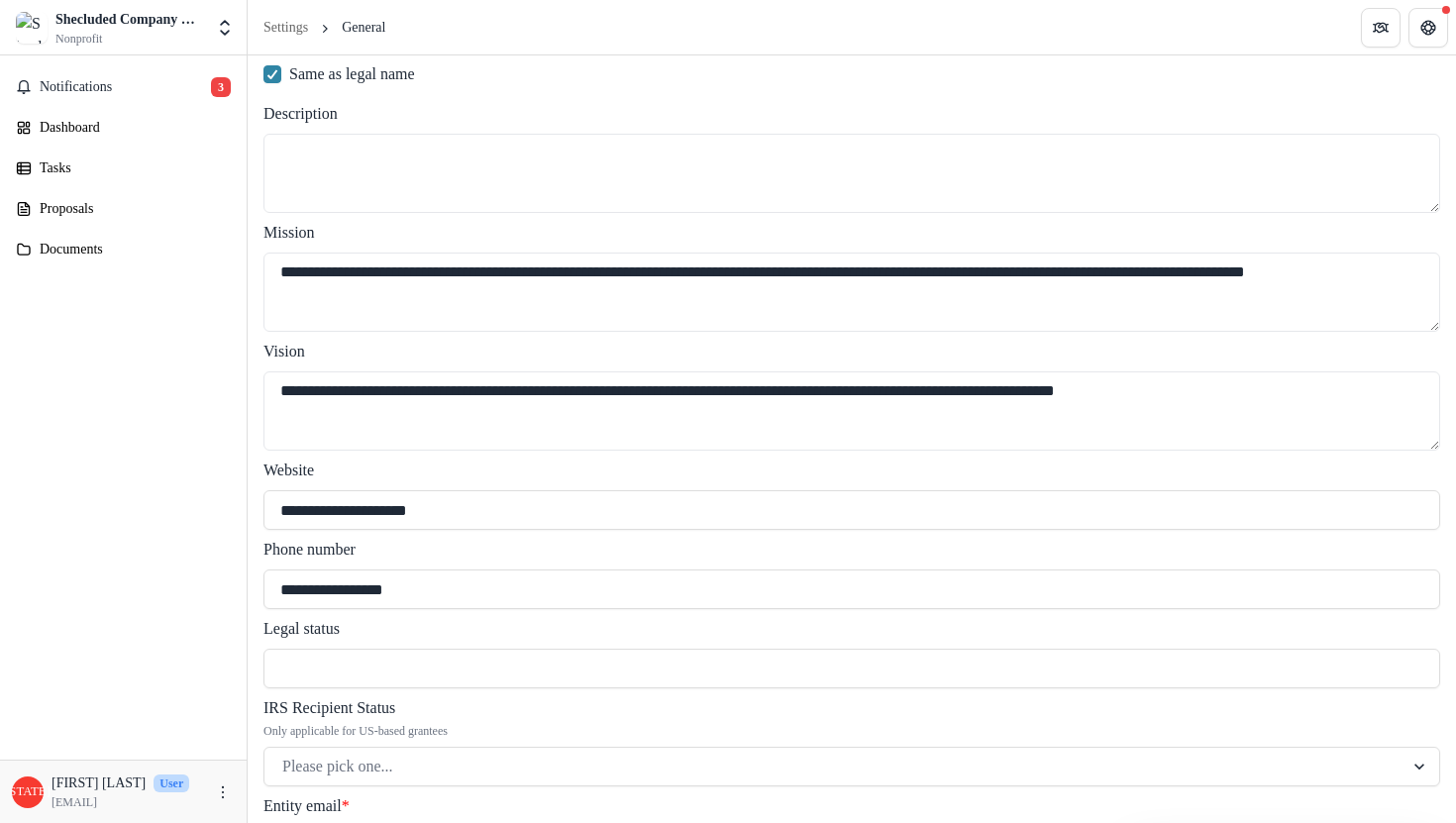 scroll, scrollTop: 281, scrollLeft: 0, axis: vertical 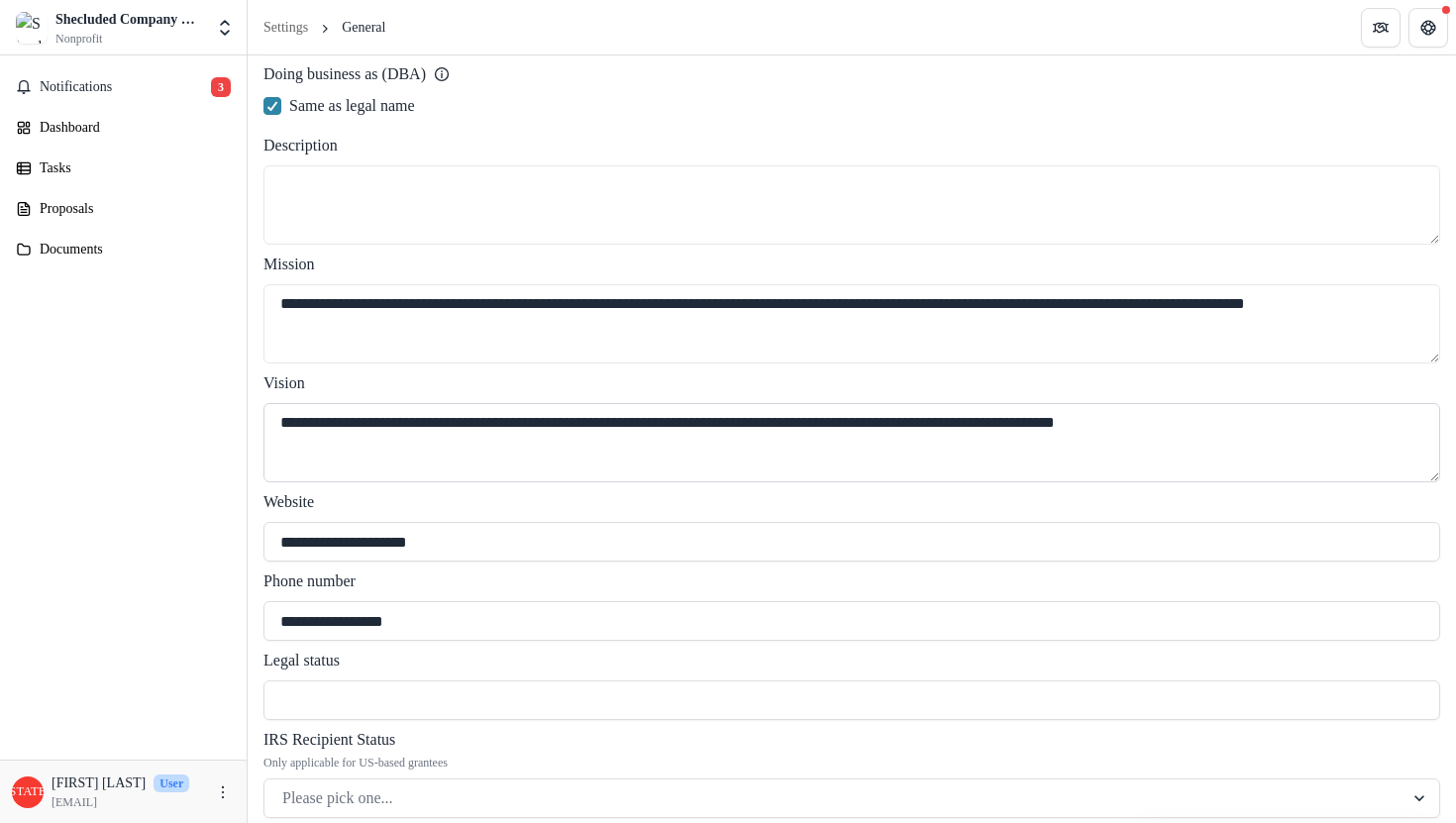 click on "**********" at bounding box center (852, 443) 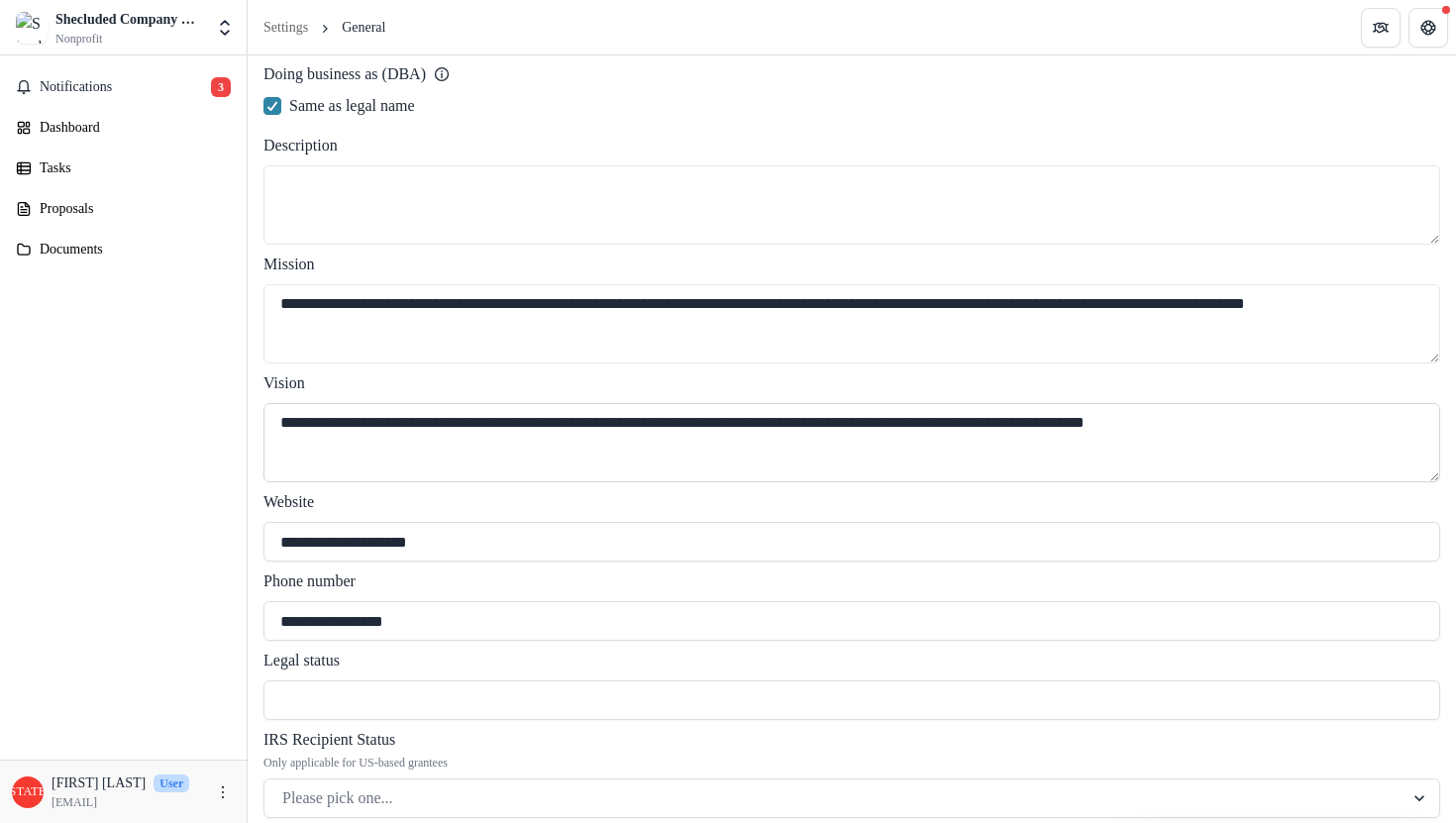 type on "**********" 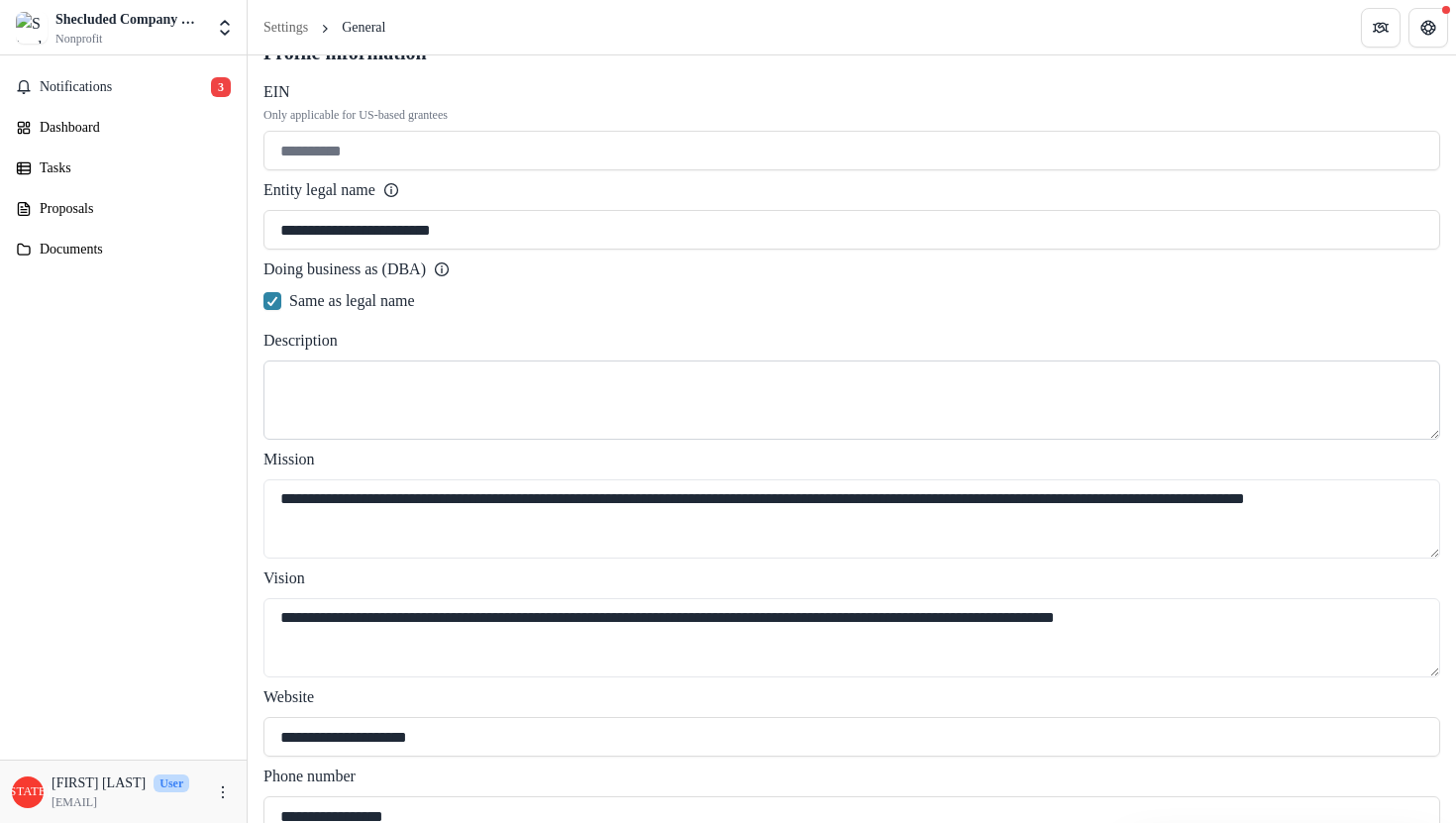 scroll, scrollTop: 0, scrollLeft: 0, axis: both 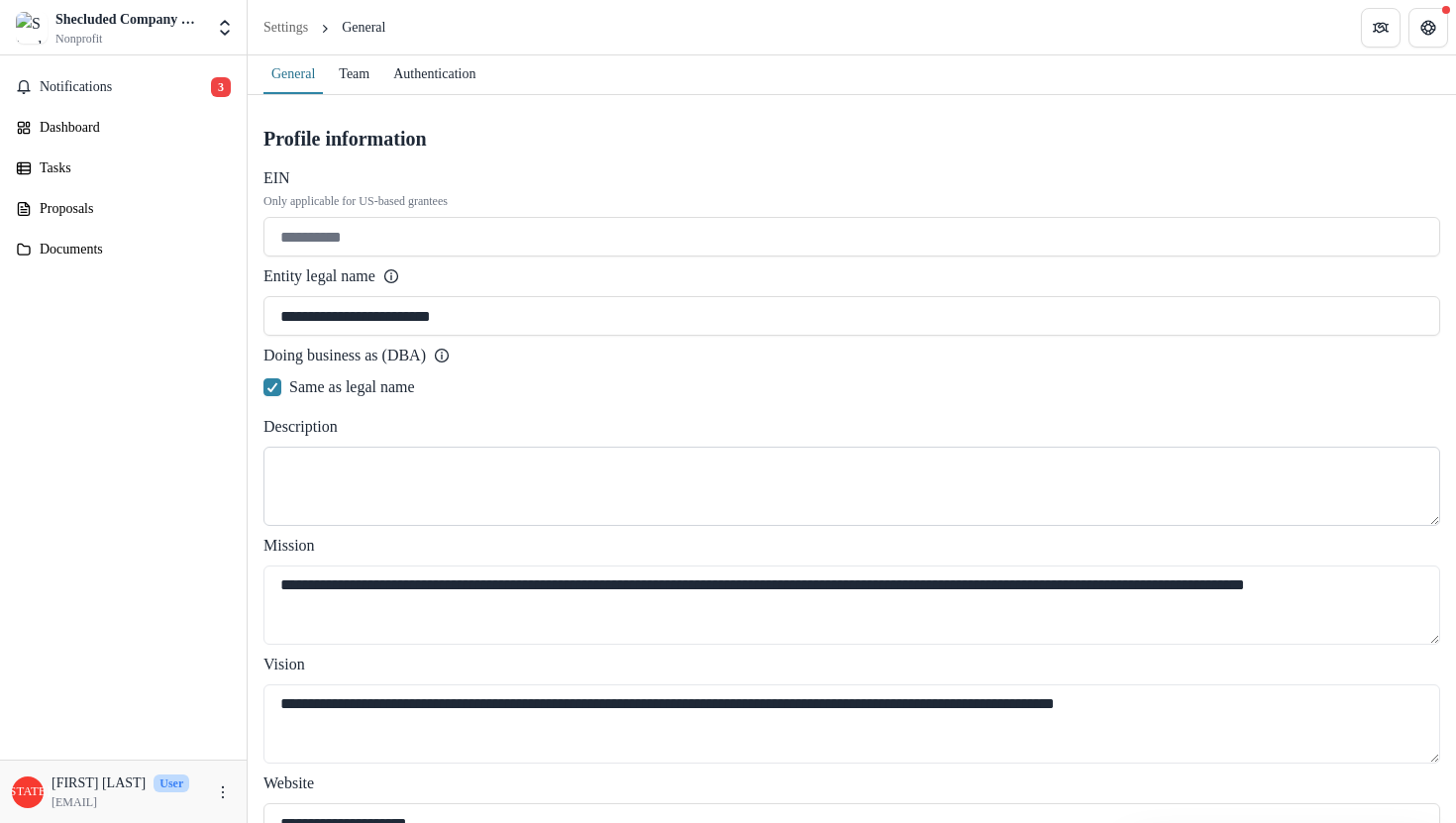 click on "Description" at bounding box center (852, 486) 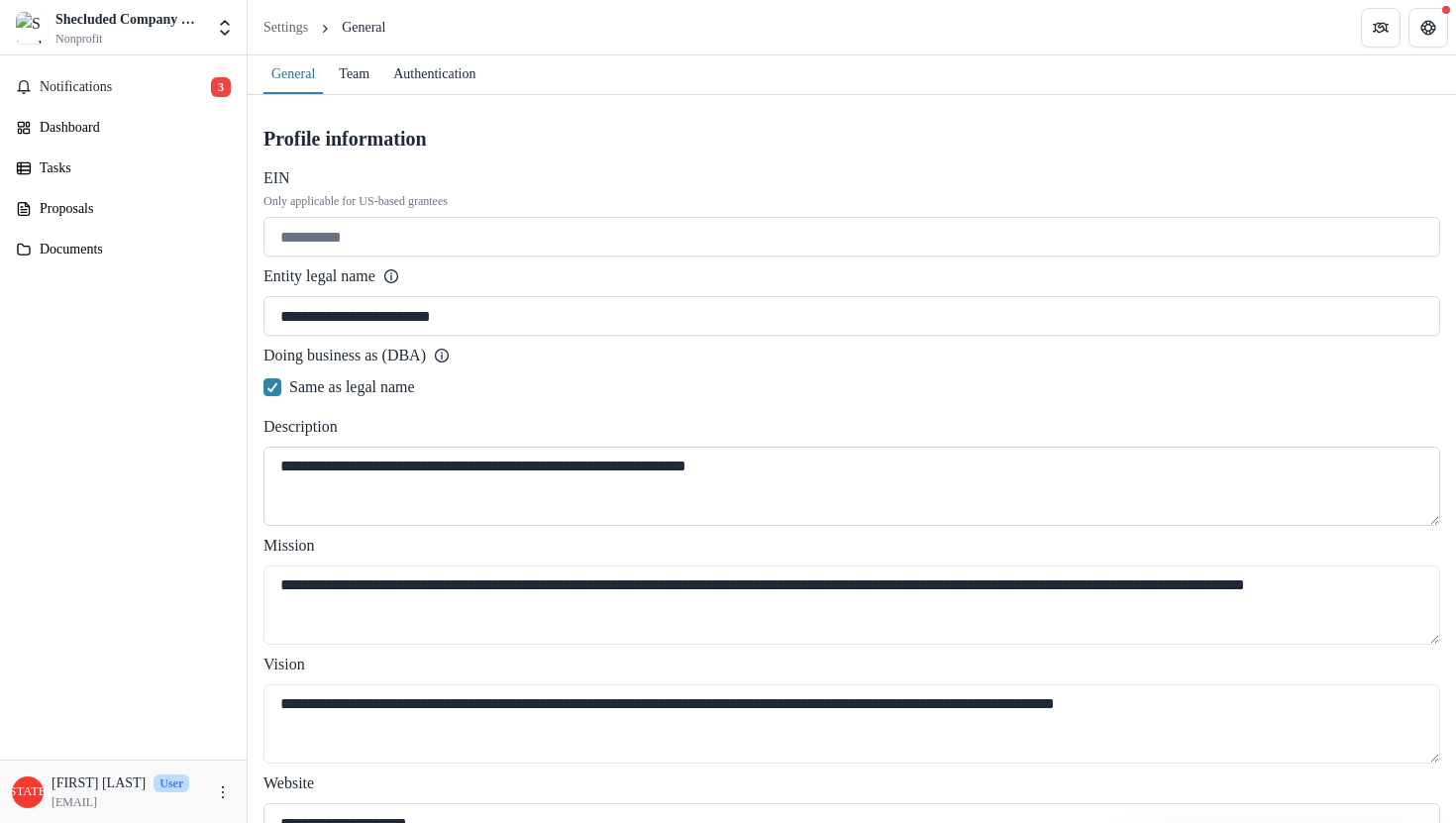 drag, startPoint x: 511, startPoint y: 464, endPoint x: 393, endPoint y: 465, distance: 118.0042 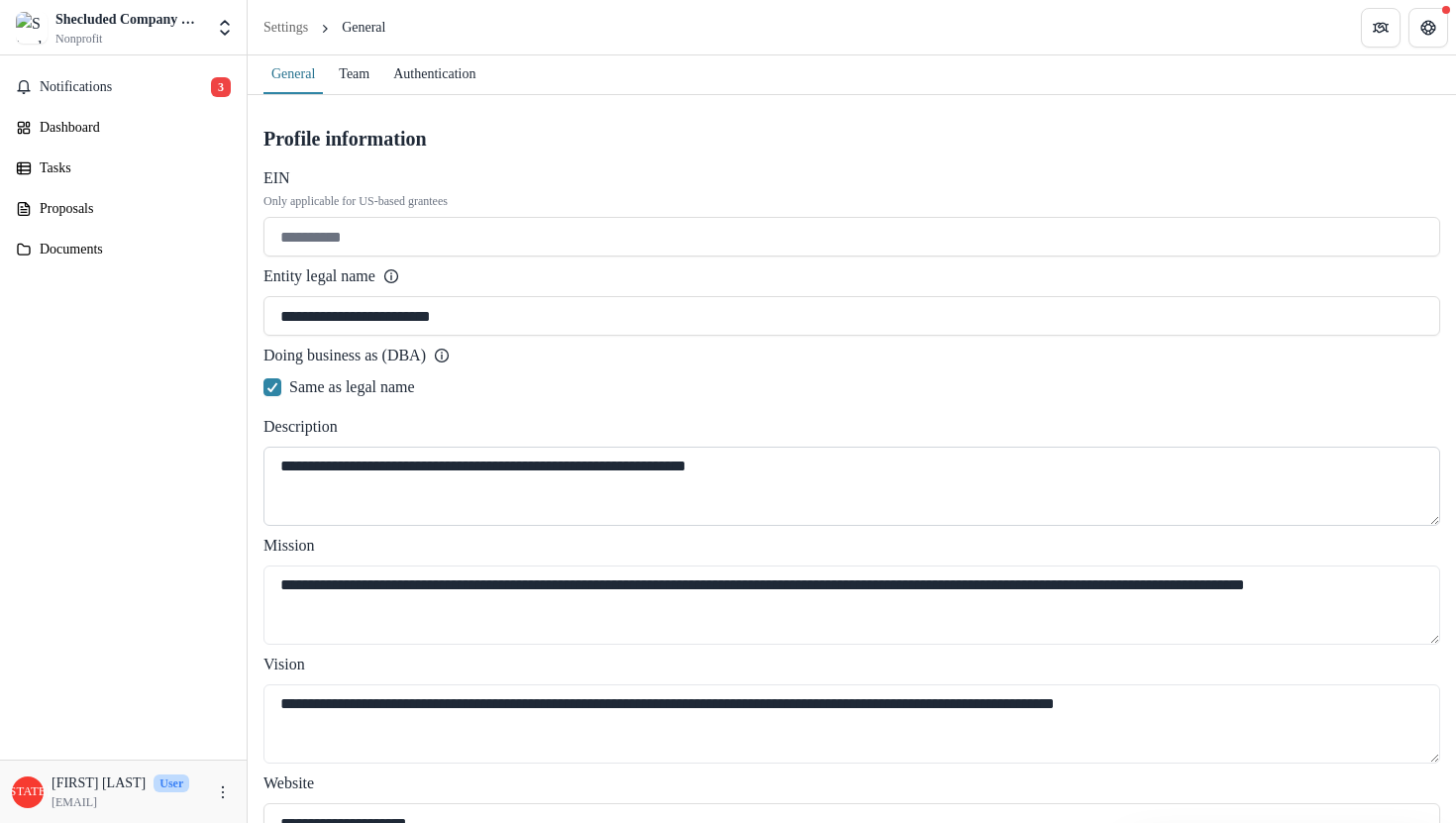 click on "**********" at bounding box center (852, 486) 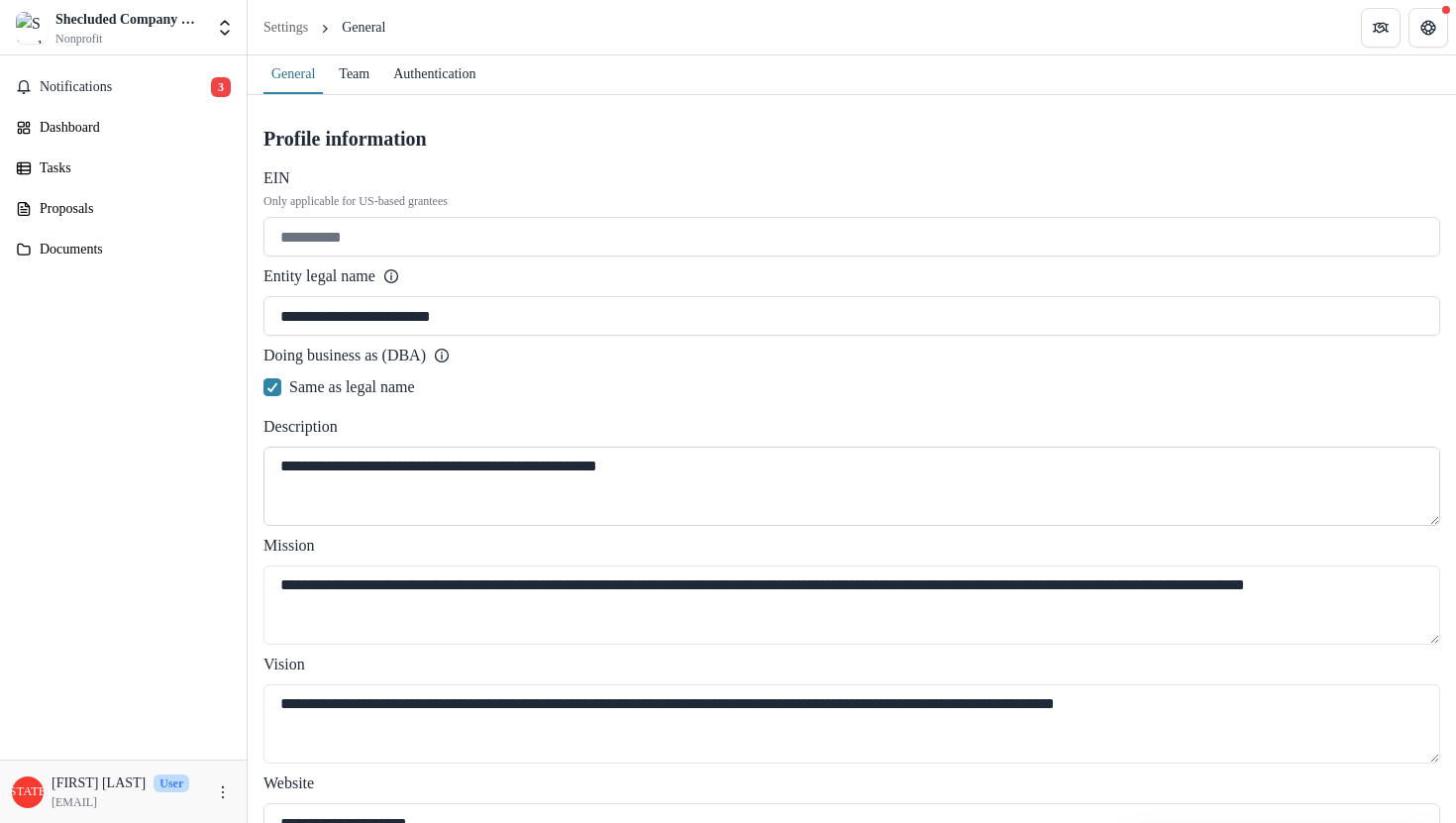 click on "**********" at bounding box center [852, 486] 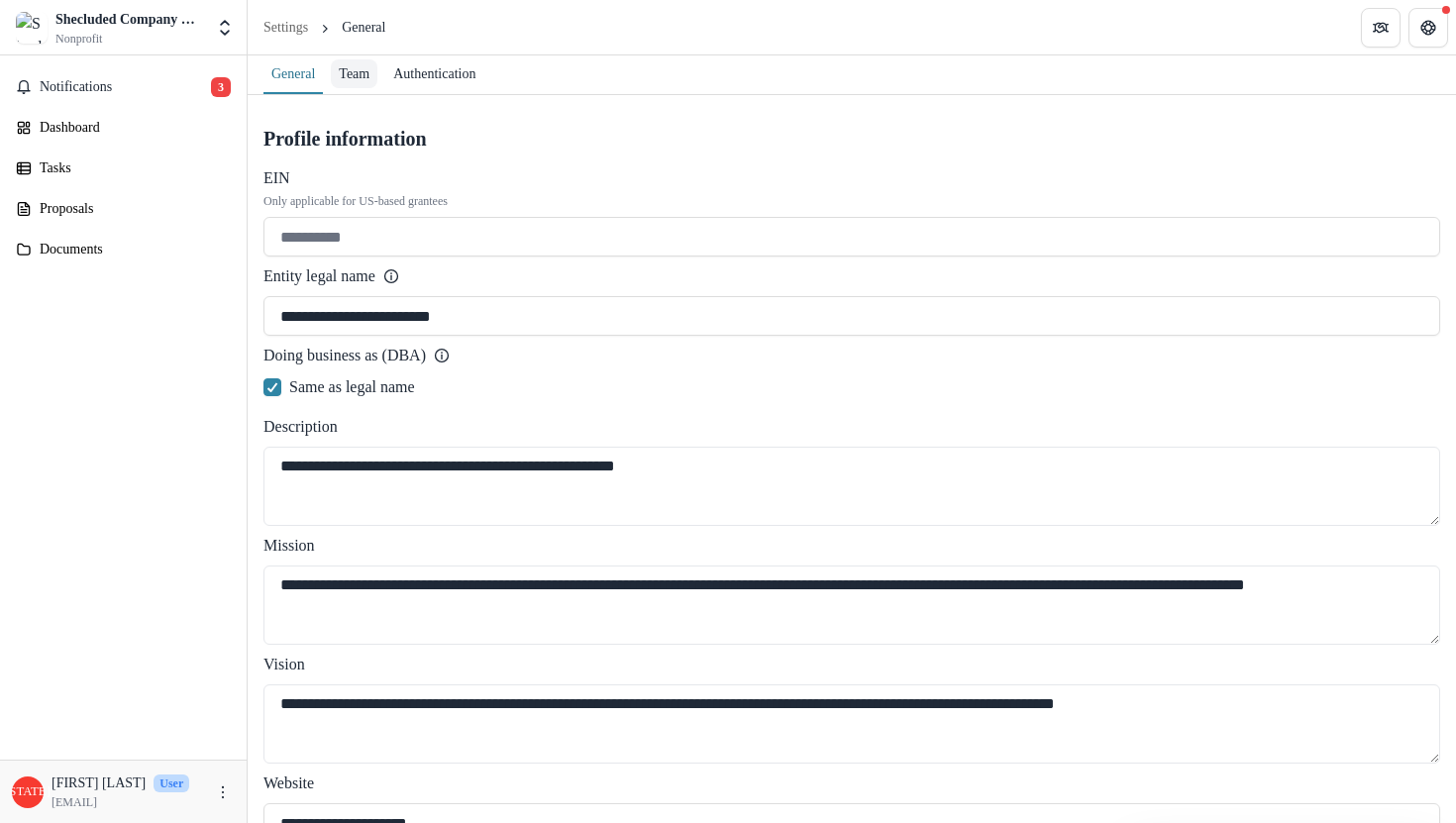 type on "**********" 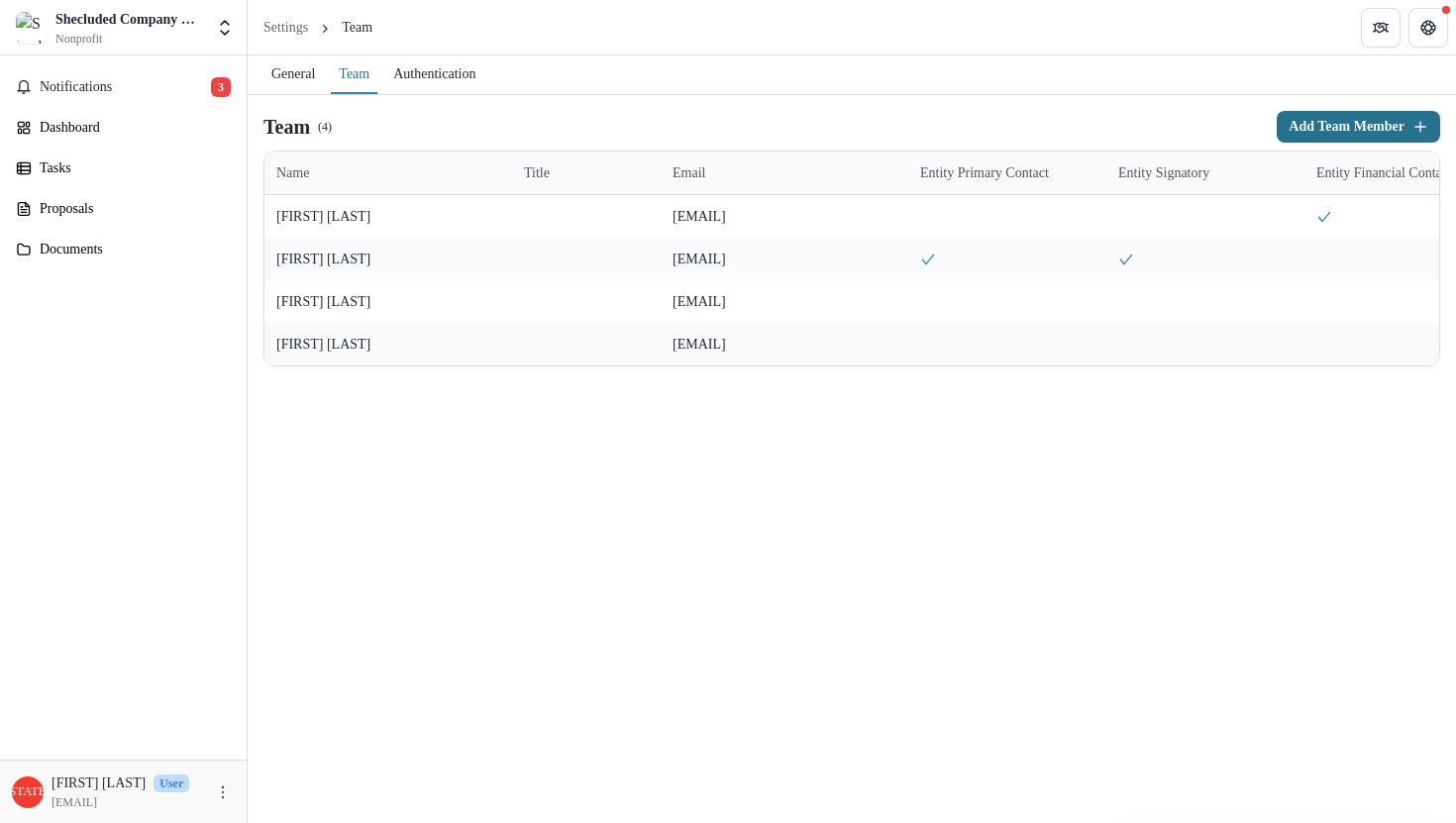click on "Add Team Member" at bounding box center (1358, 127) 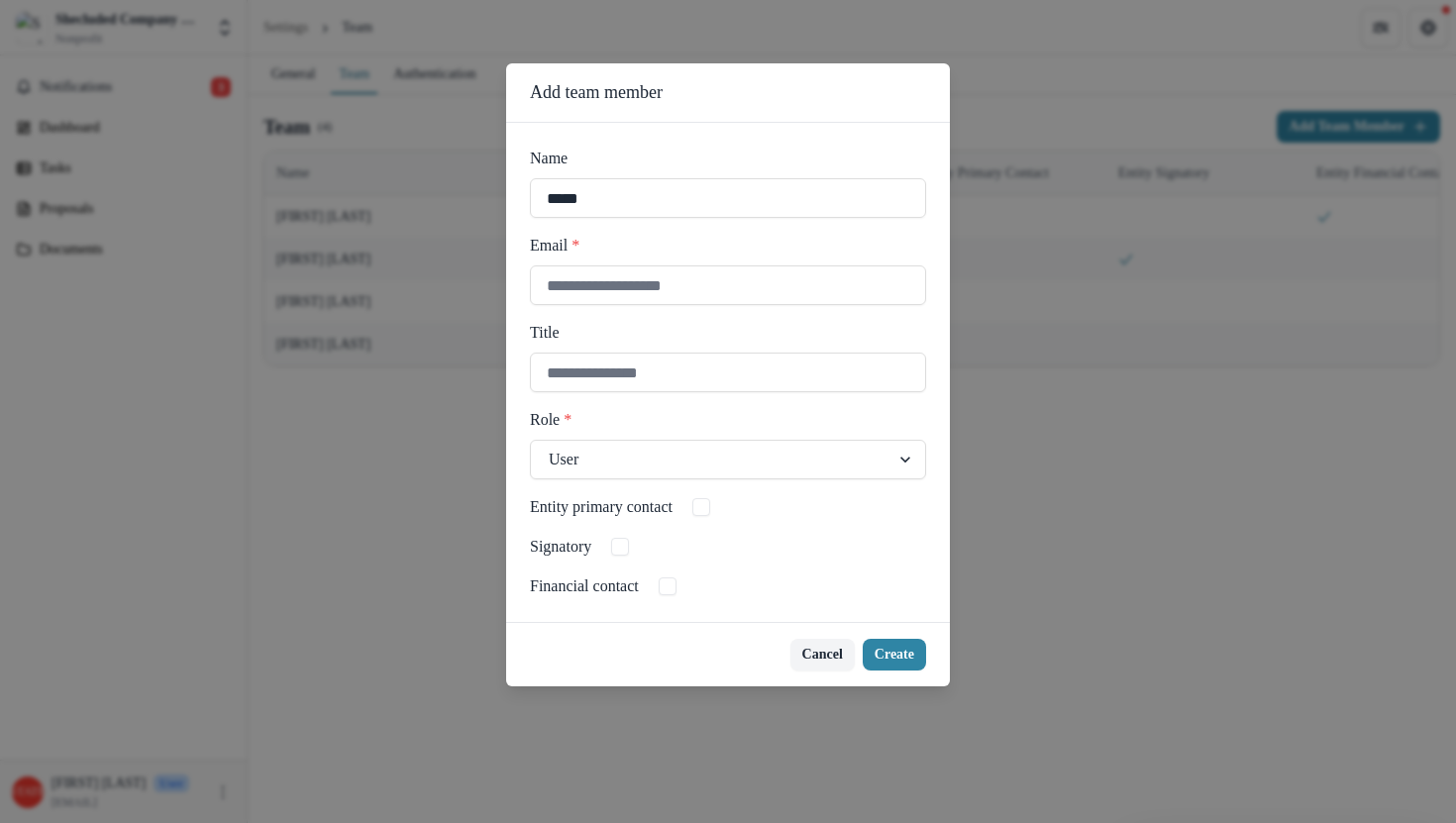 drag, startPoint x: 646, startPoint y: 204, endPoint x: 367, endPoint y: 159, distance: 282.60573 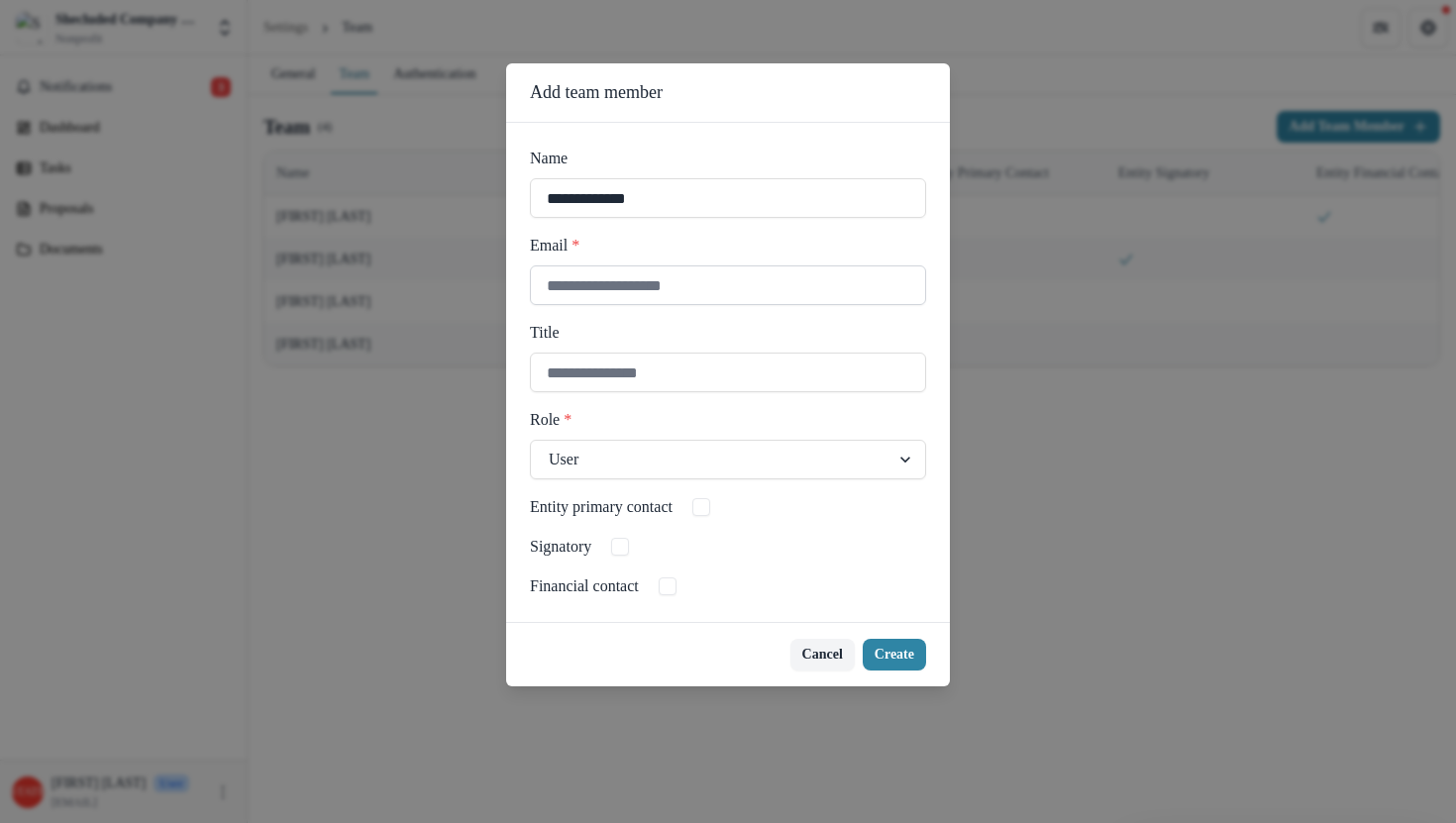 type on "**********" 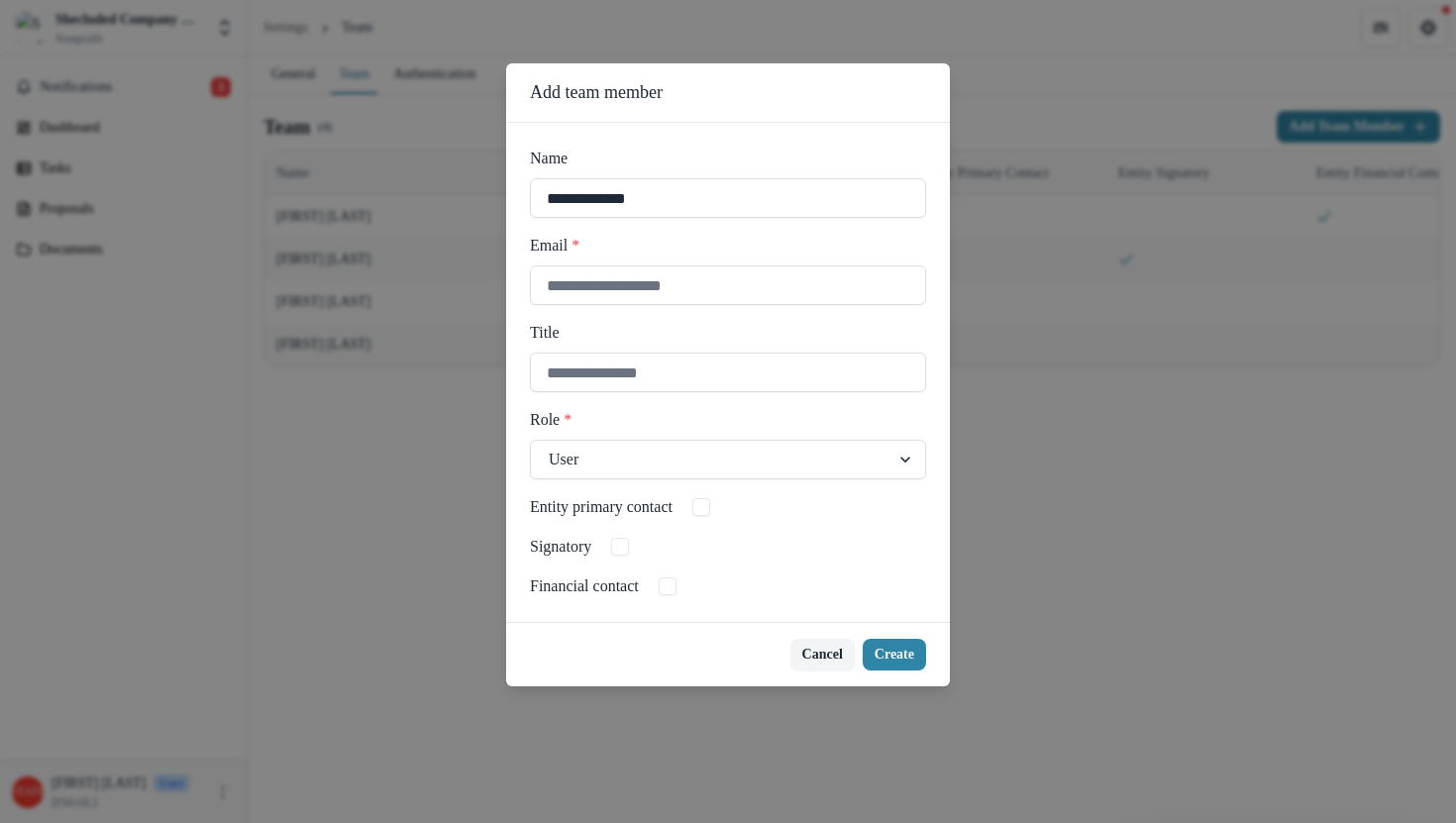 type on "**********" 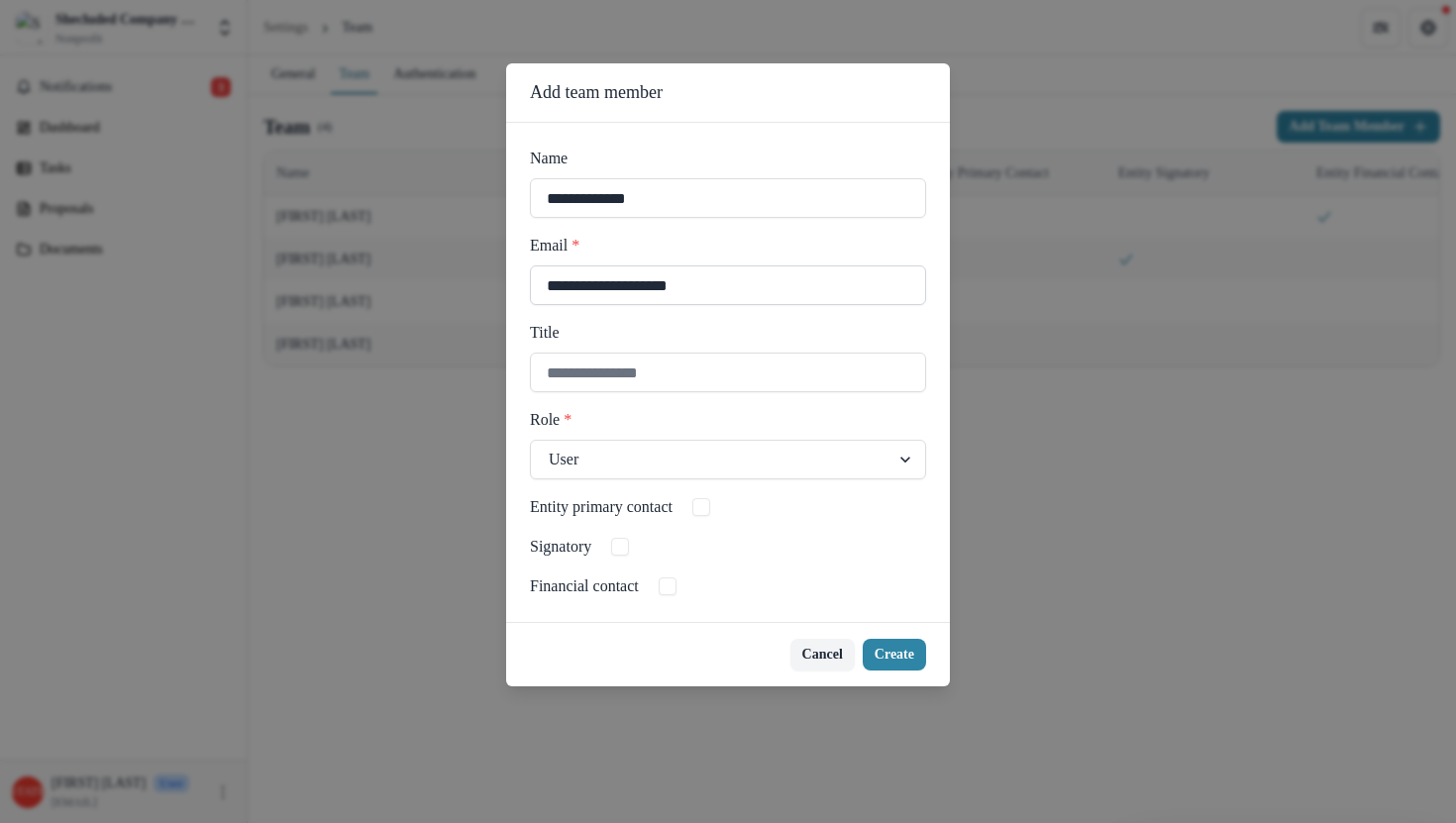 drag, startPoint x: 597, startPoint y: 294, endPoint x: 556, endPoint y: 296, distance: 41.048752 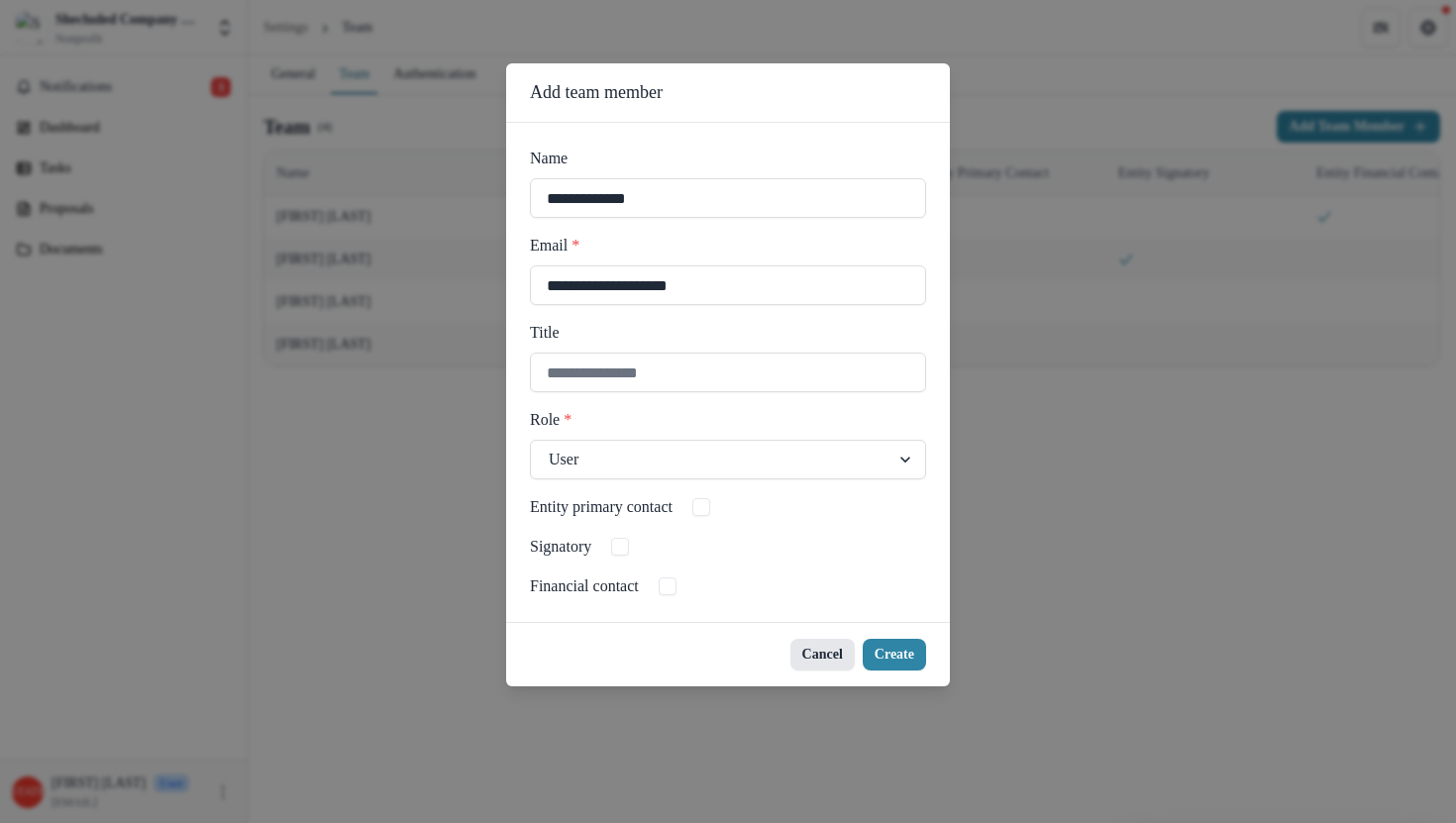 click on "Cancel" at bounding box center [822, 655] 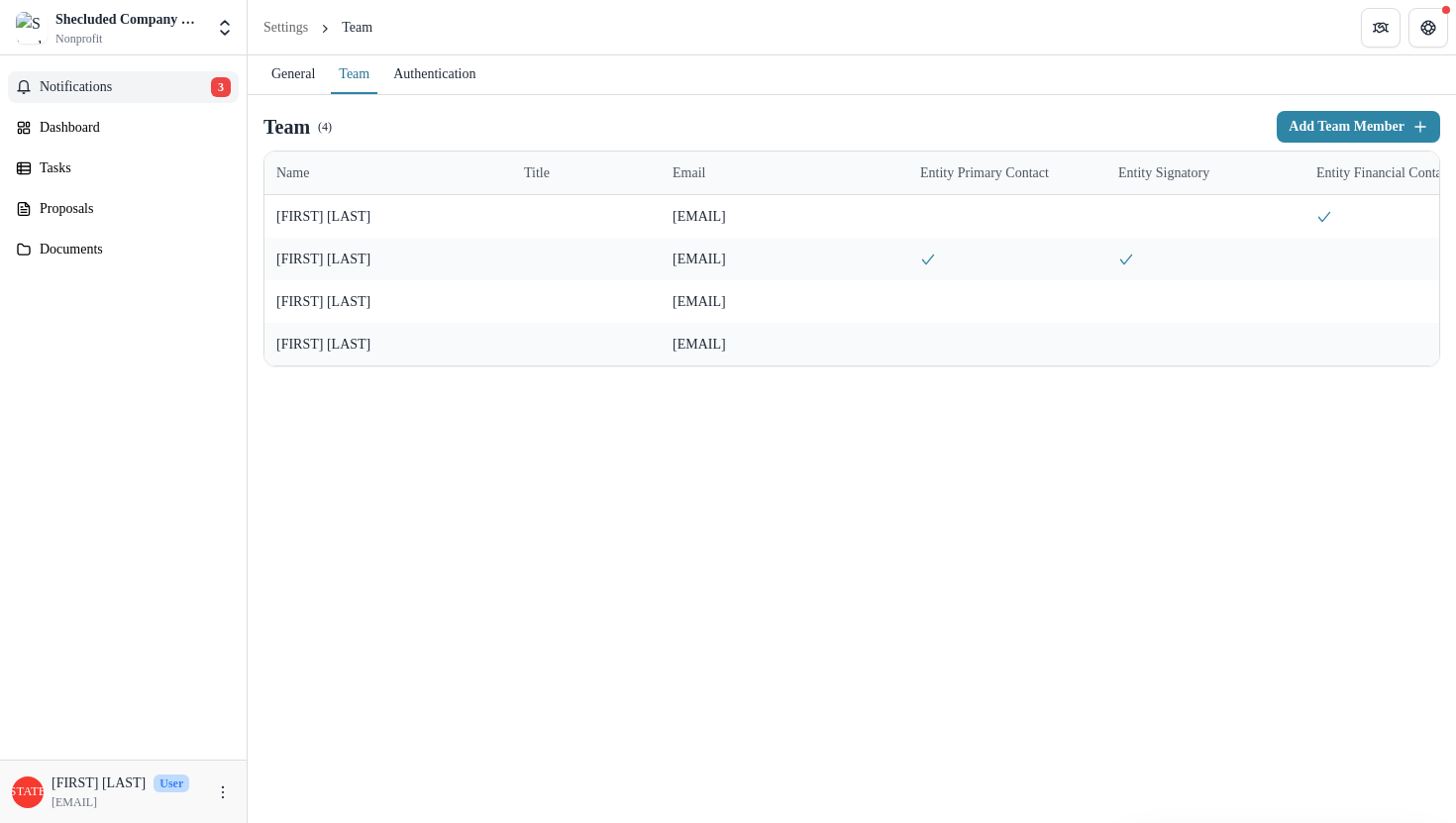 click on "Notifications" at bounding box center (125, 87) 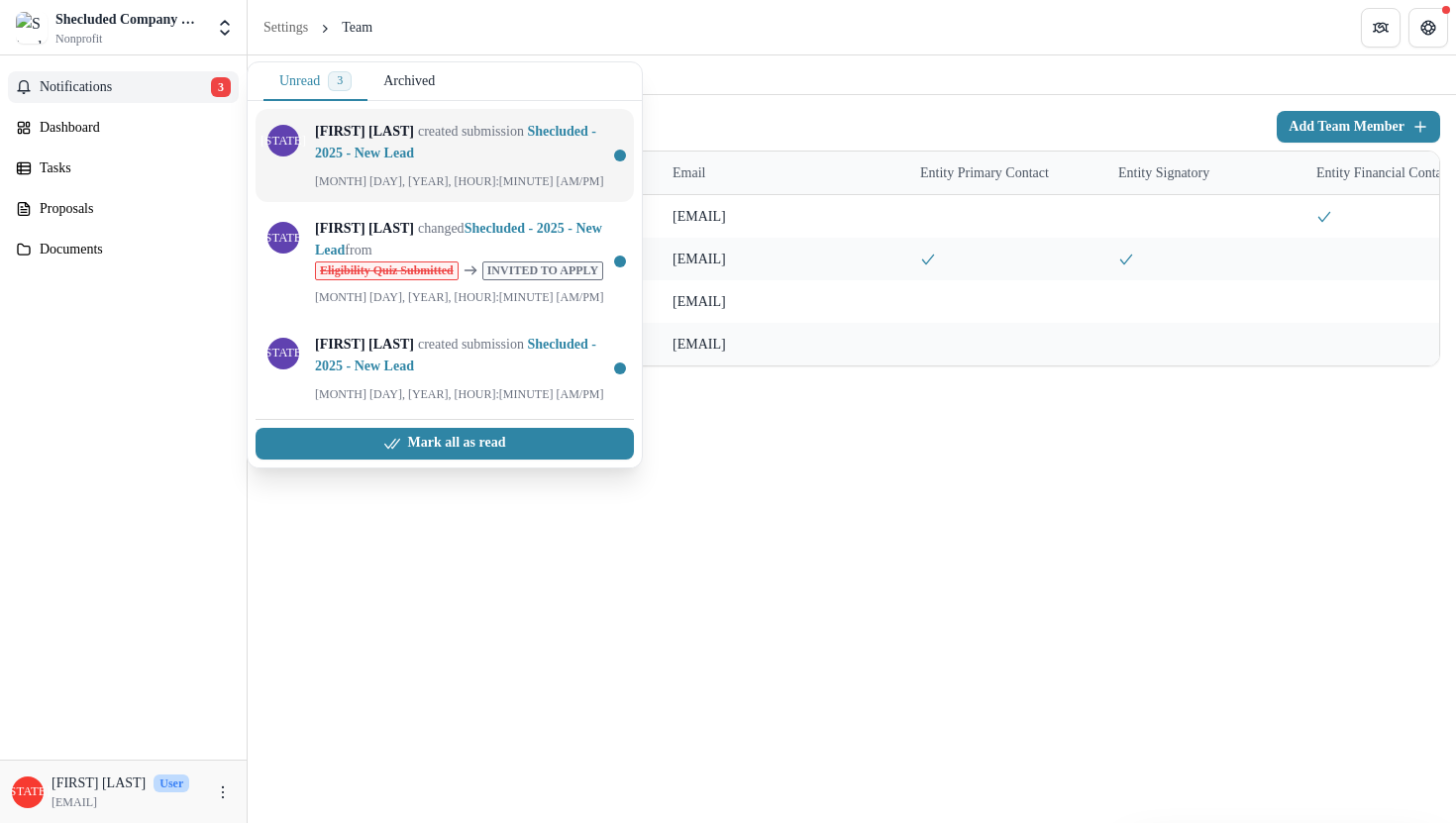 click on "Shecluded - 2025 - New Lead" at bounding box center (456, 142) 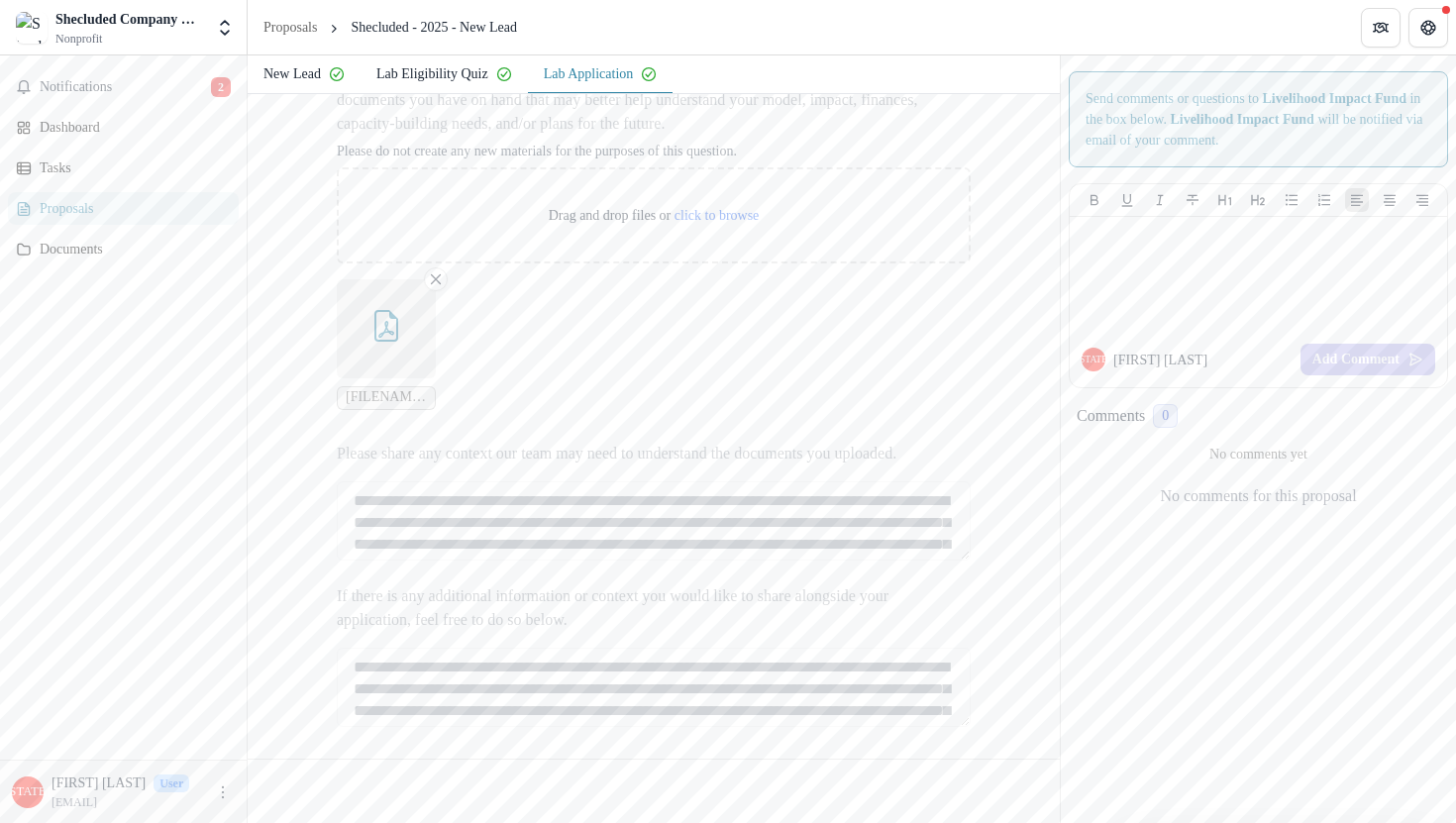 scroll, scrollTop: 10934, scrollLeft: 0, axis: vertical 